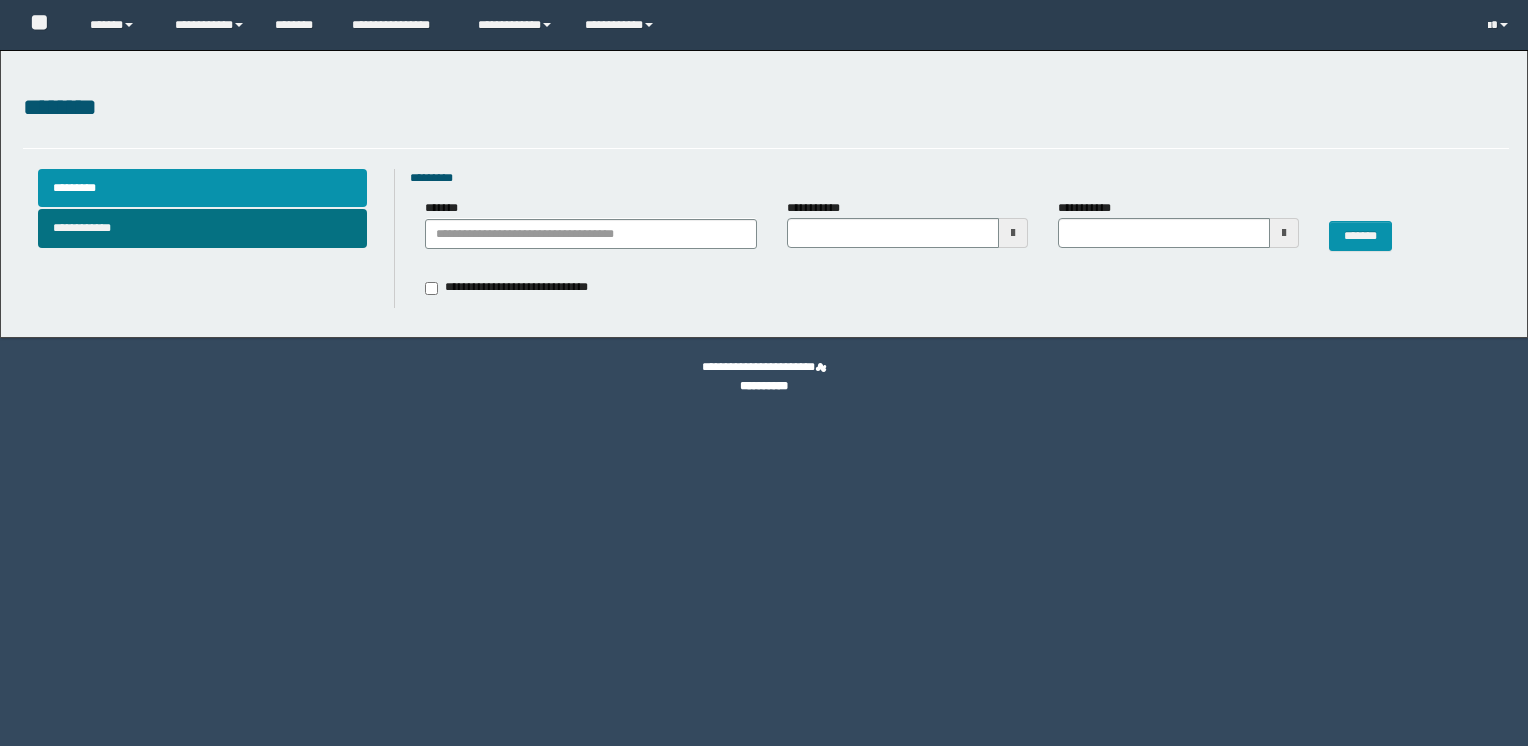 scroll, scrollTop: 0, scrollLeft: 0, axis: both 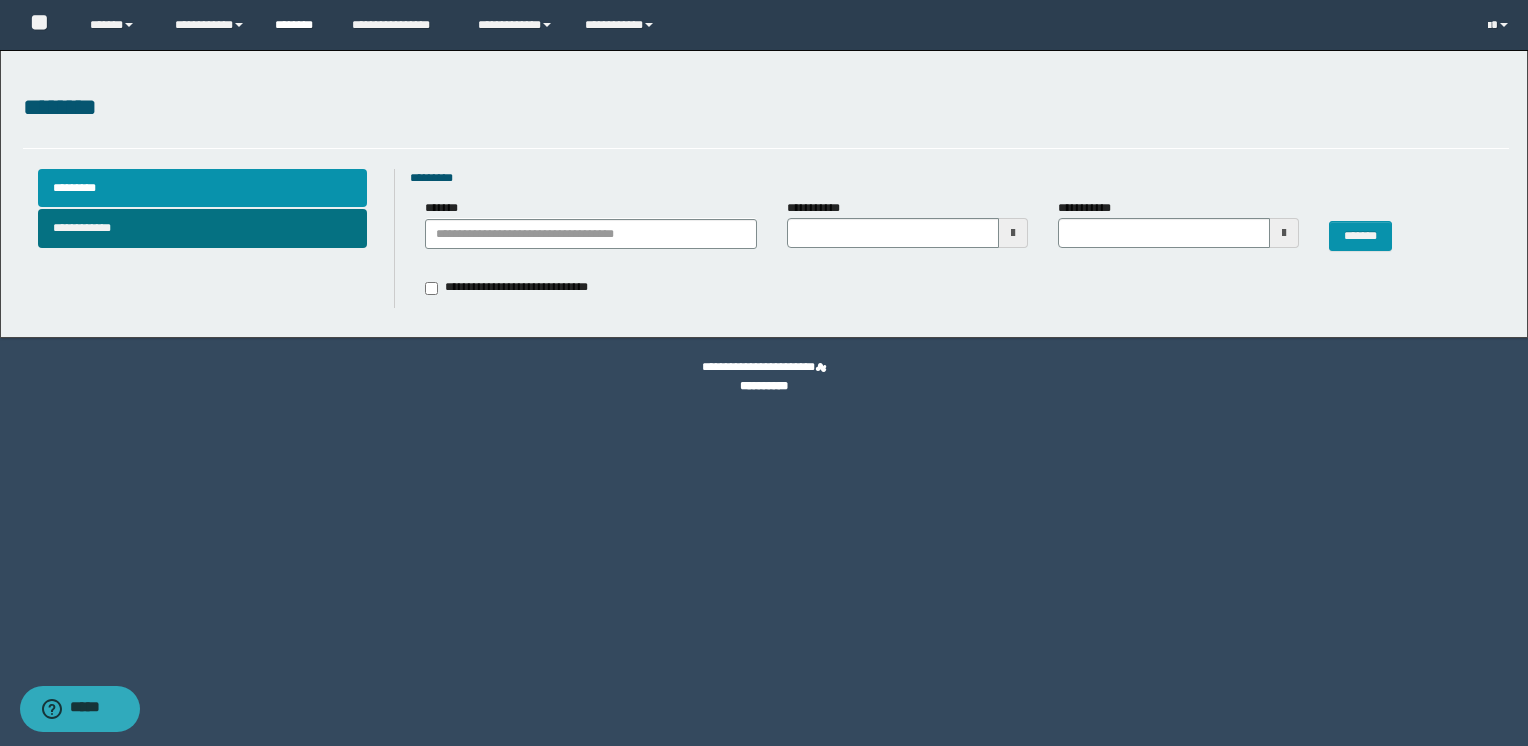 click on "********" at bounding box center (298, 25) 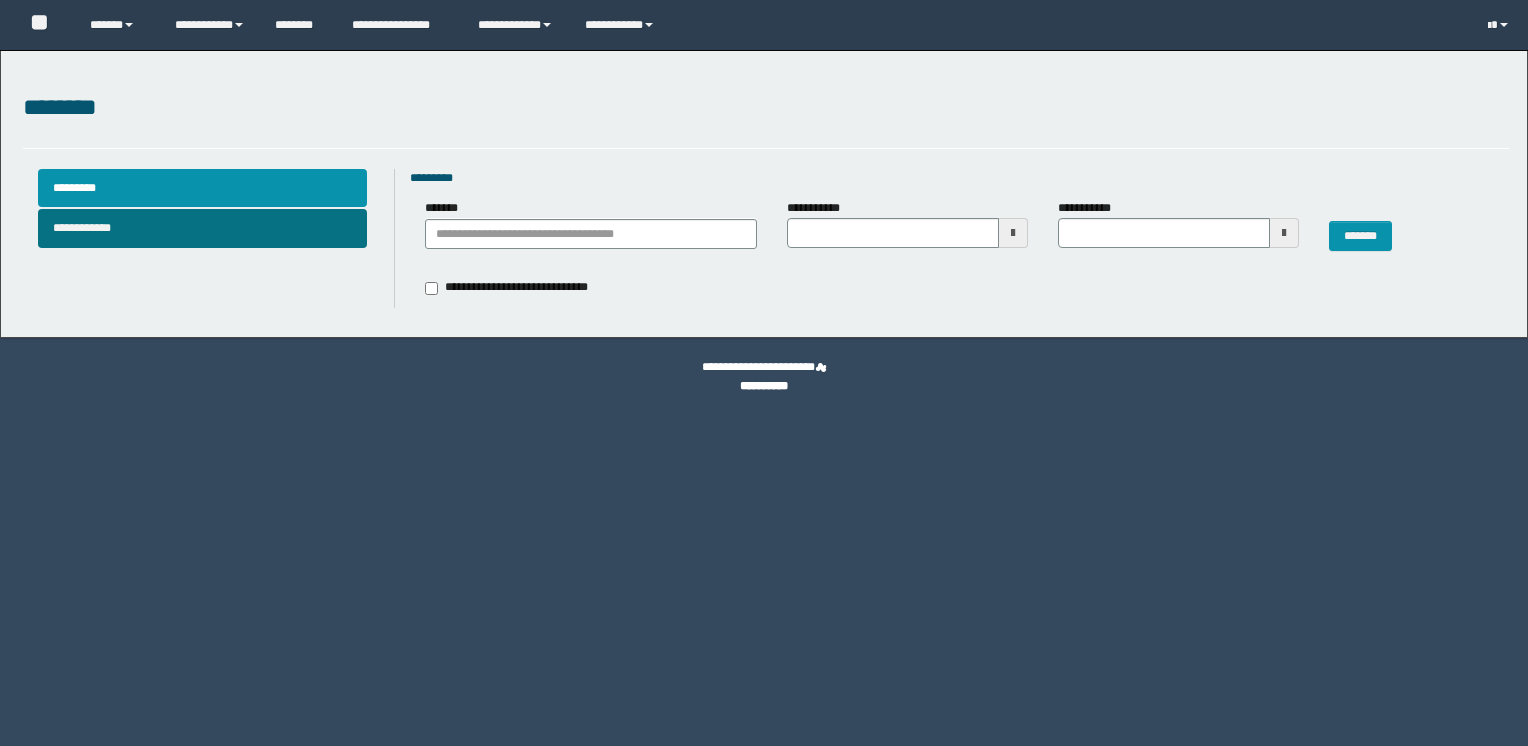 scroll, scrollTop: 0, scrollLeft: 0, axis: both 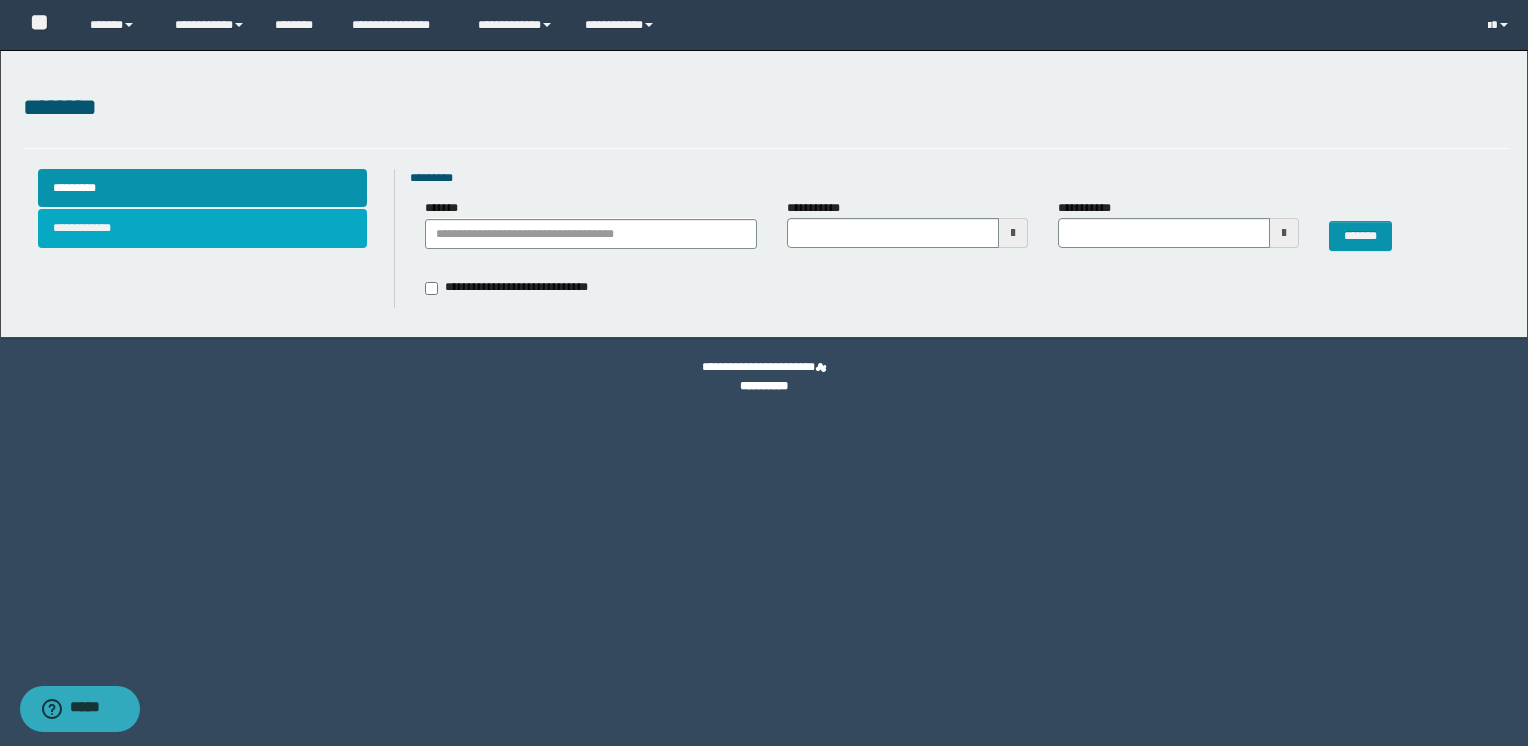 click on "**********" at bounding box center (203, 228) 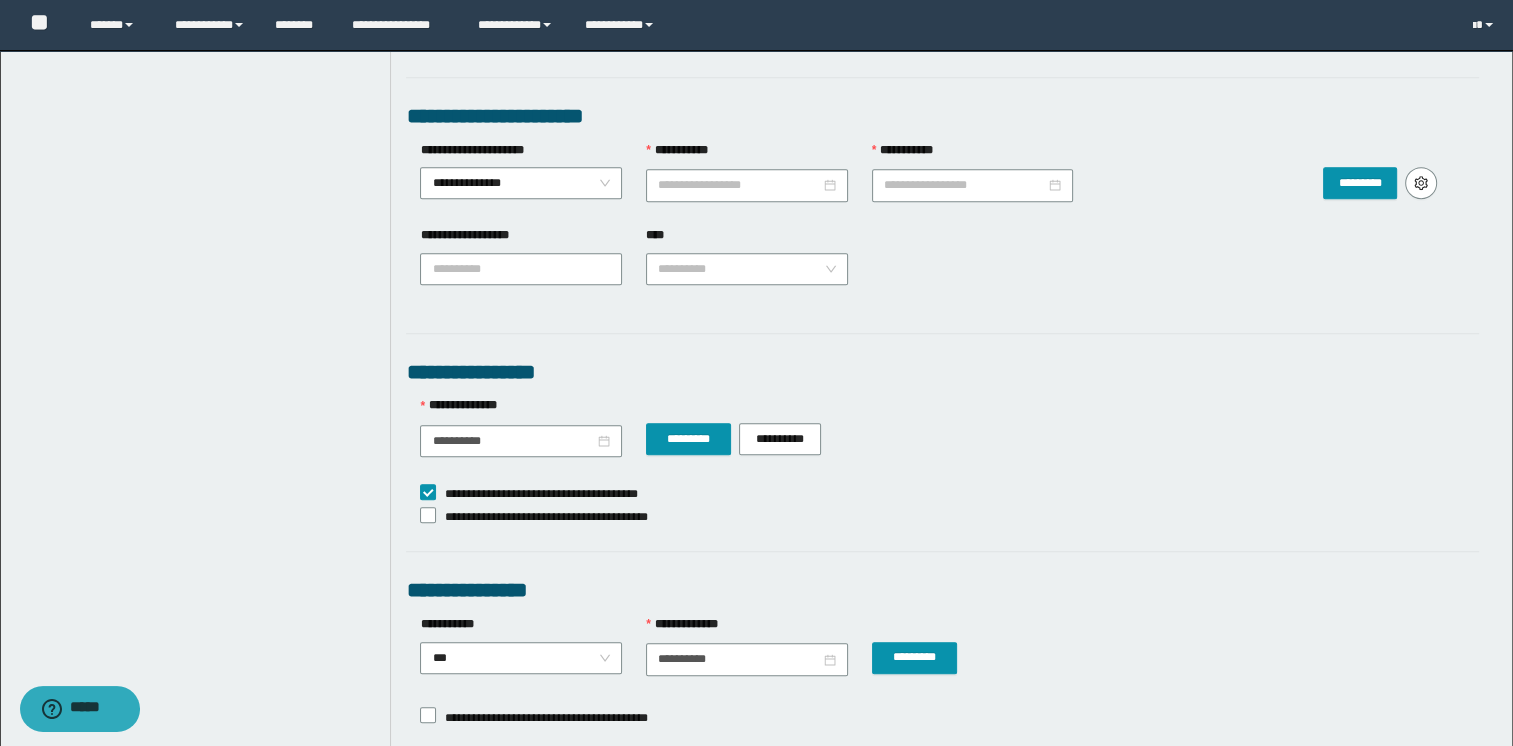 scroll, scrollTop: 1000, scrollLeft: 0, axis: vertical 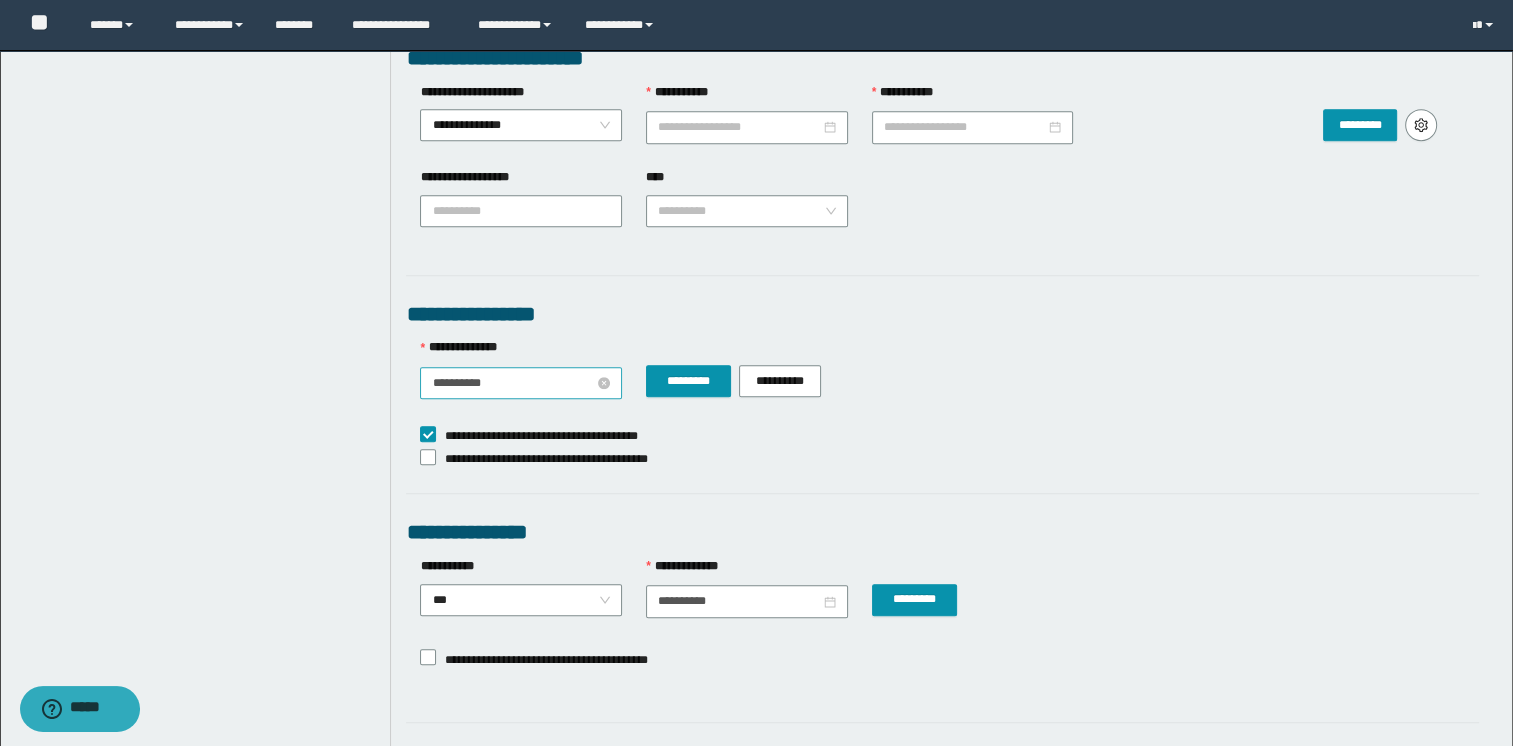 click on "**********" at bounding box center [513, 383] 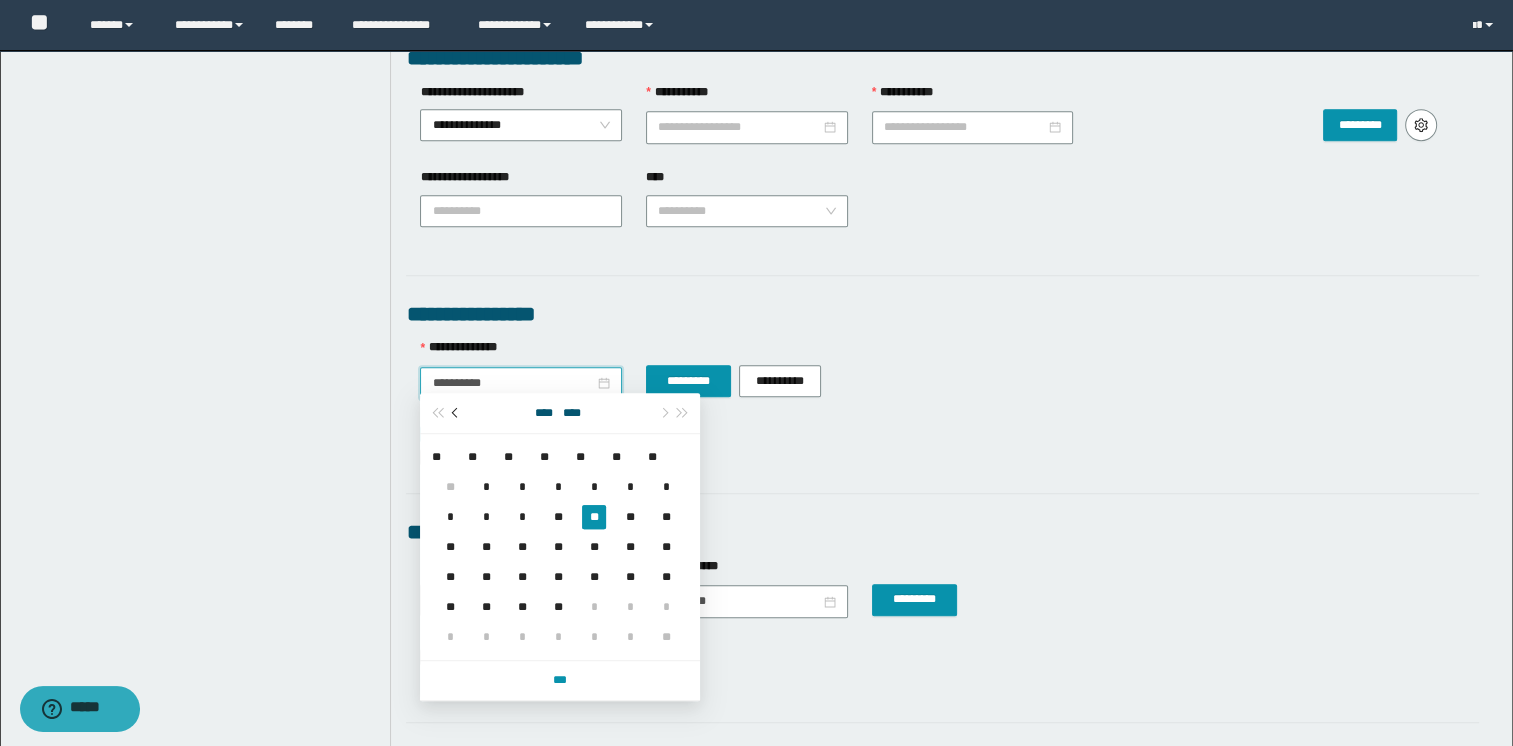 click at bounding box center (457, 413) 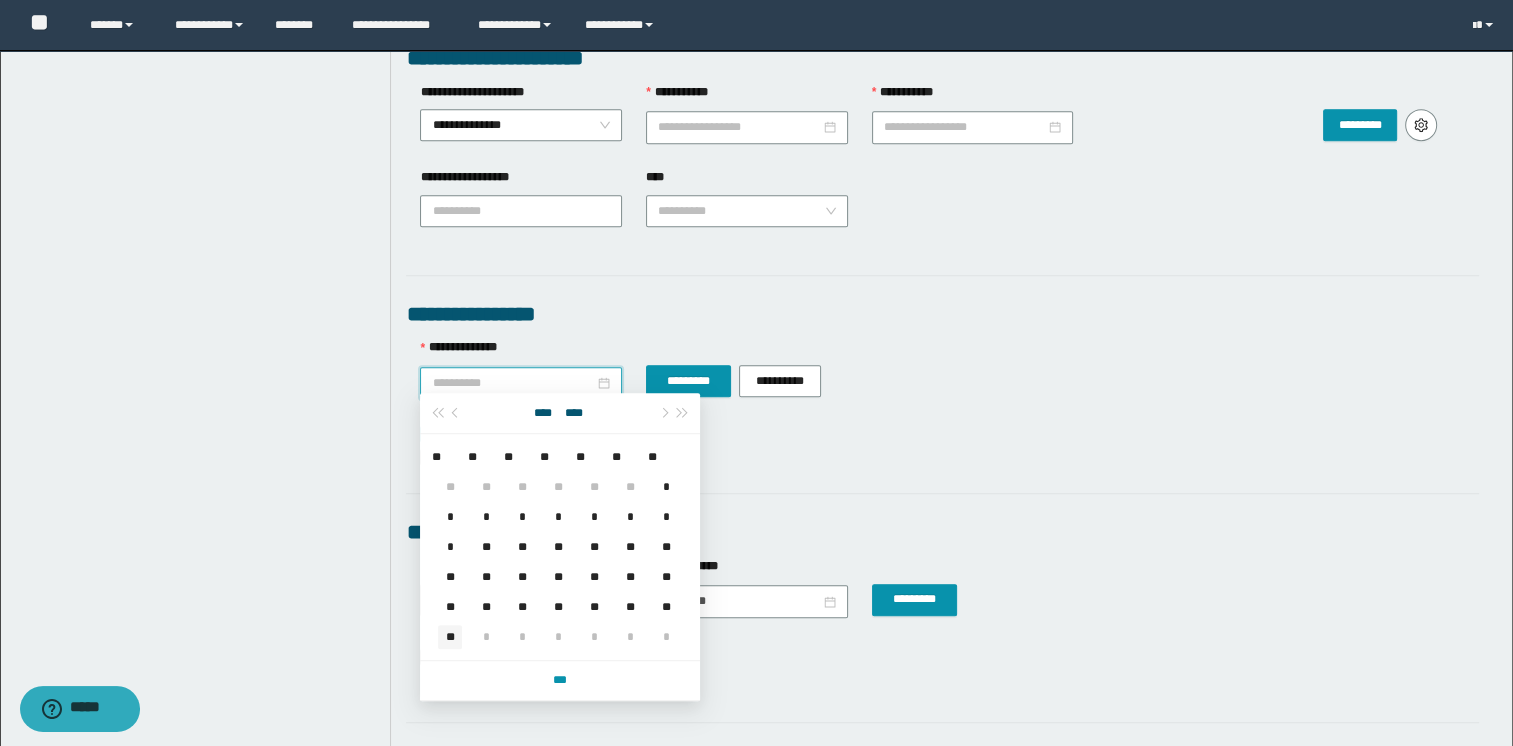 click on "**" at bounding box center [450, 637] 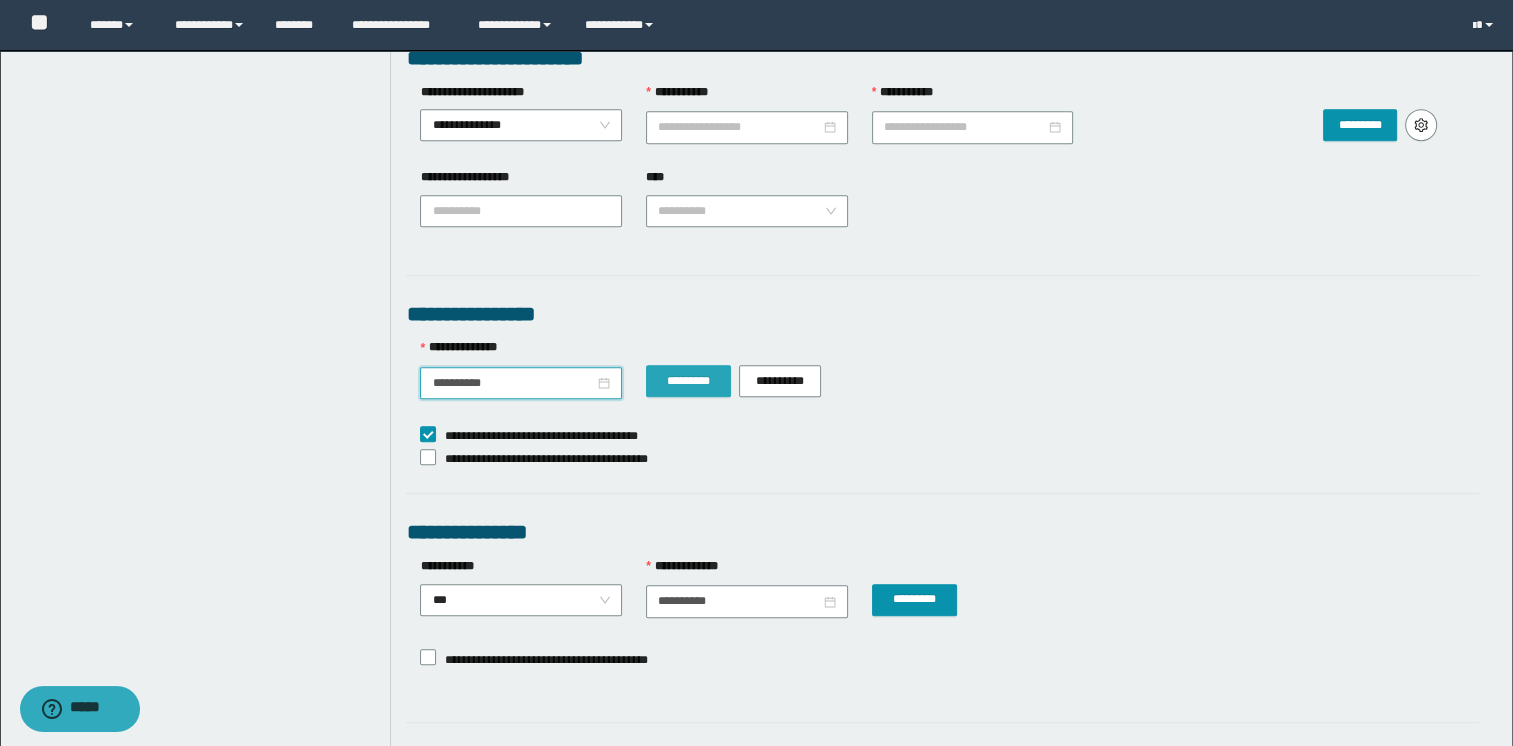 click on "*********" at bounding box center [688, 381] 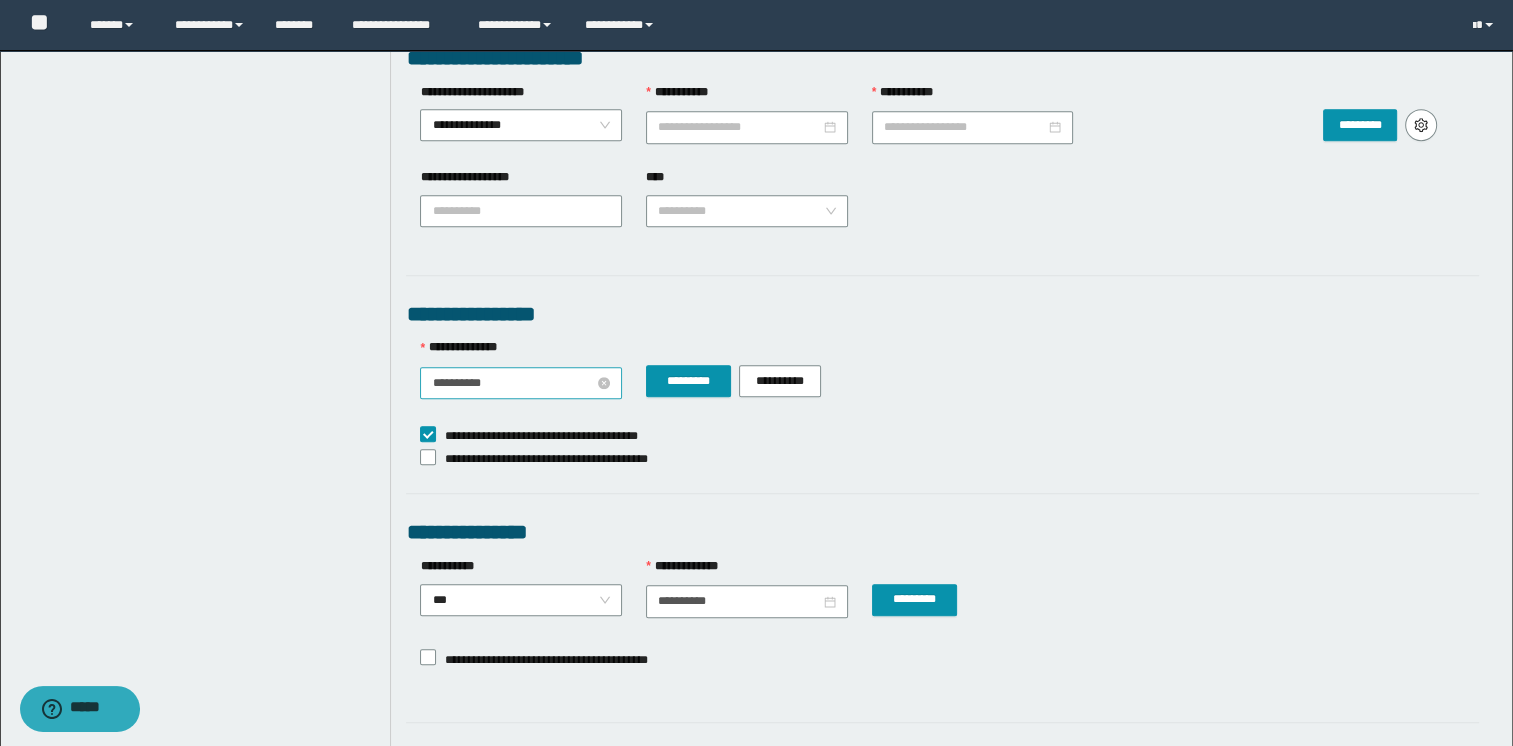 click on "**********" at bounding box center [513, 383] 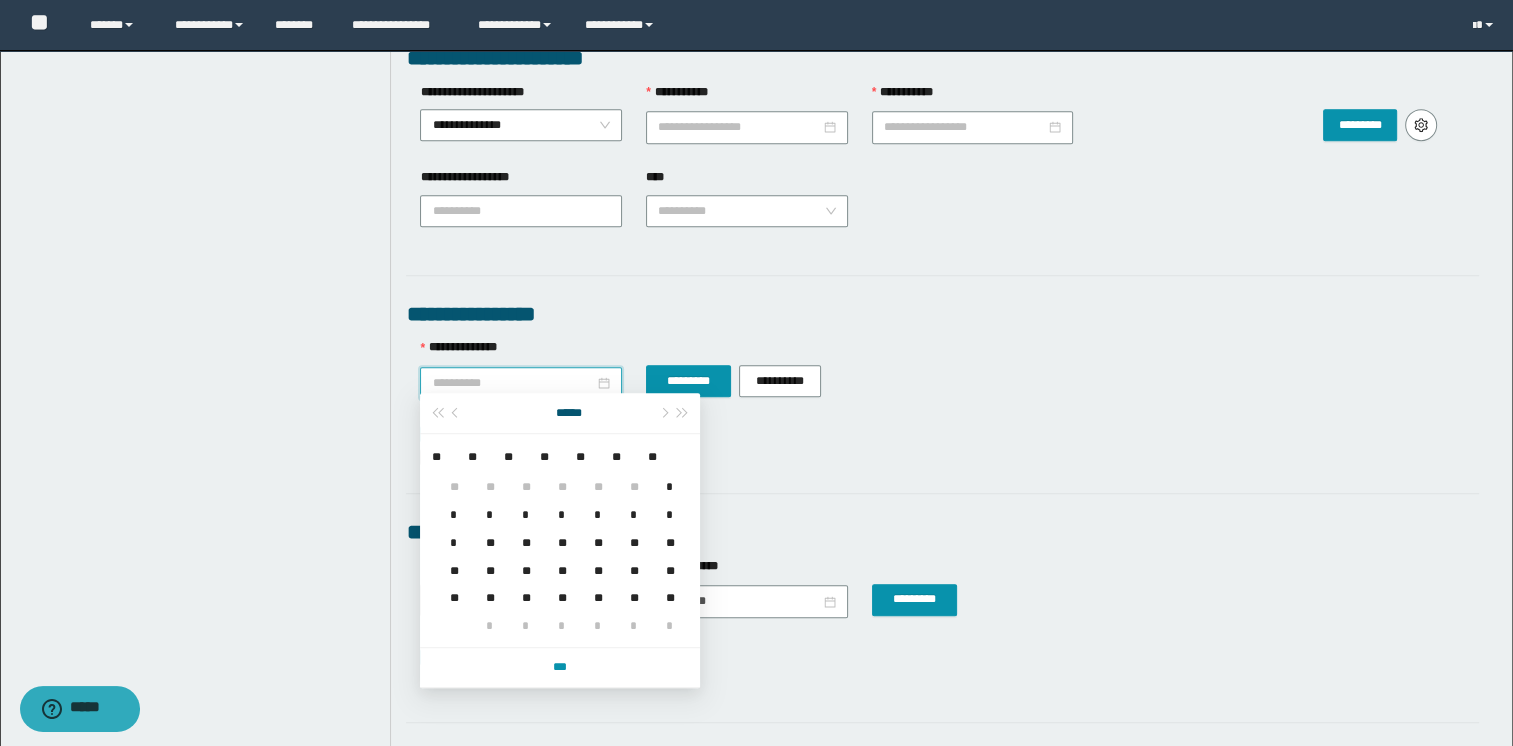 click on "*" at bounding box center (486, 614) 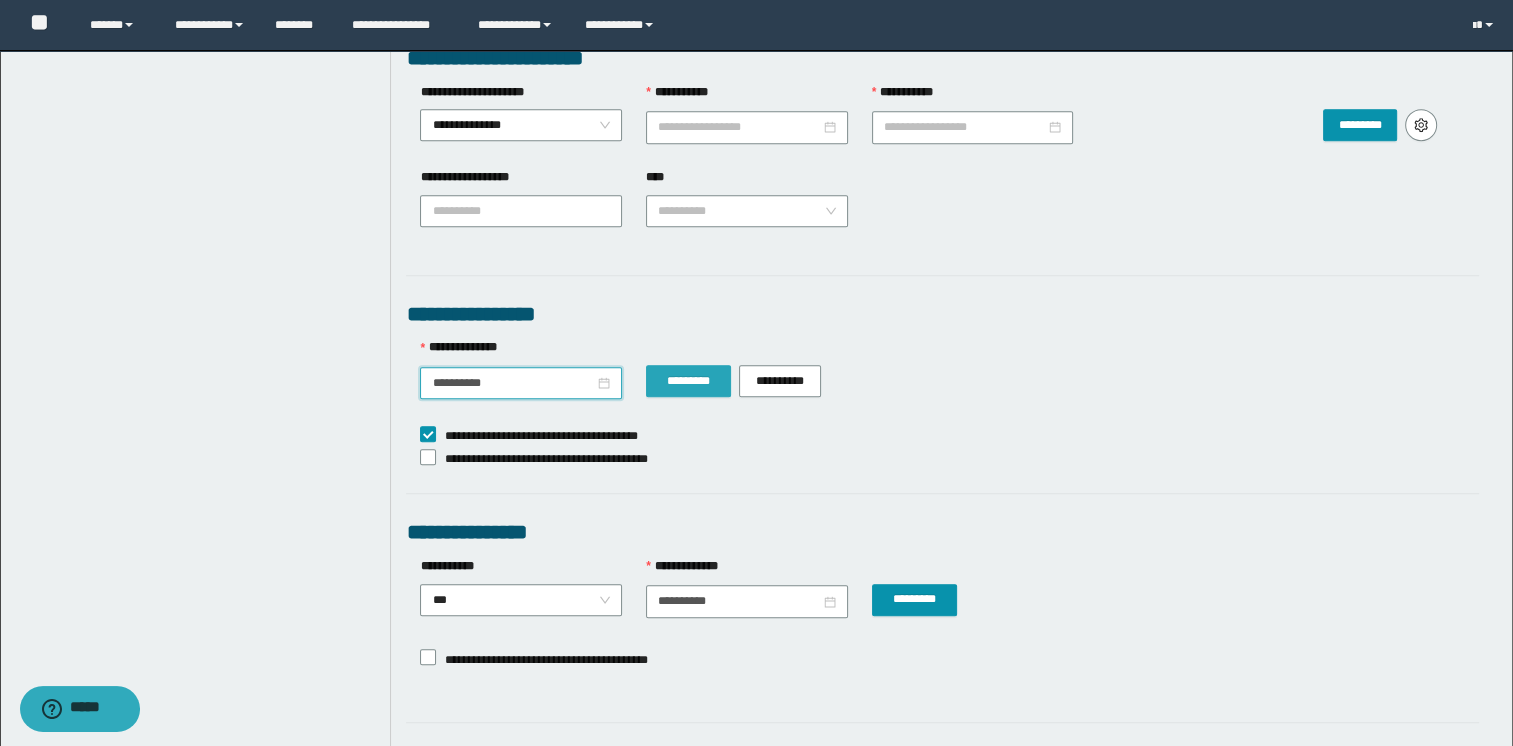 click on "*********" at bounding box center [688, 381] 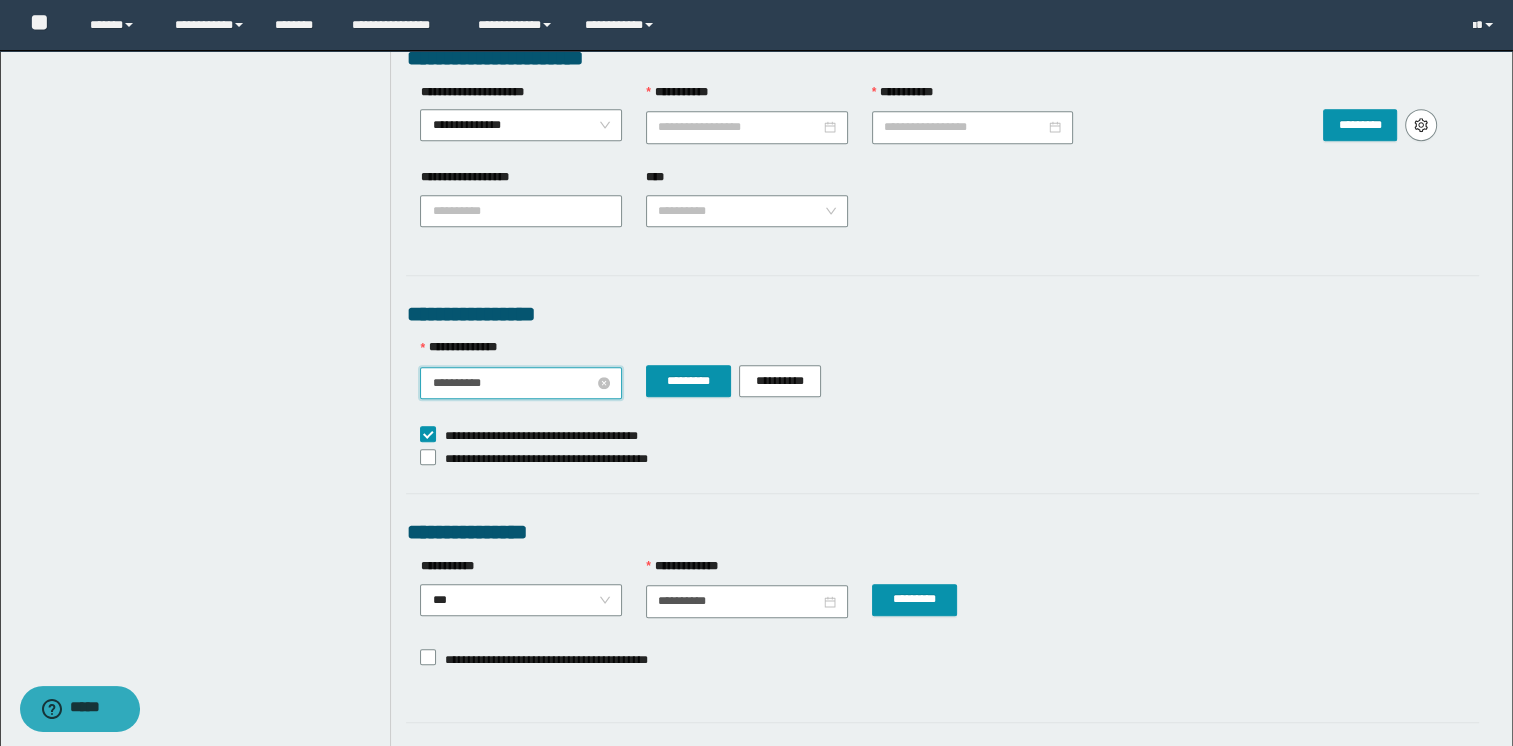 click on "**********" at bounding box center (513, 383) 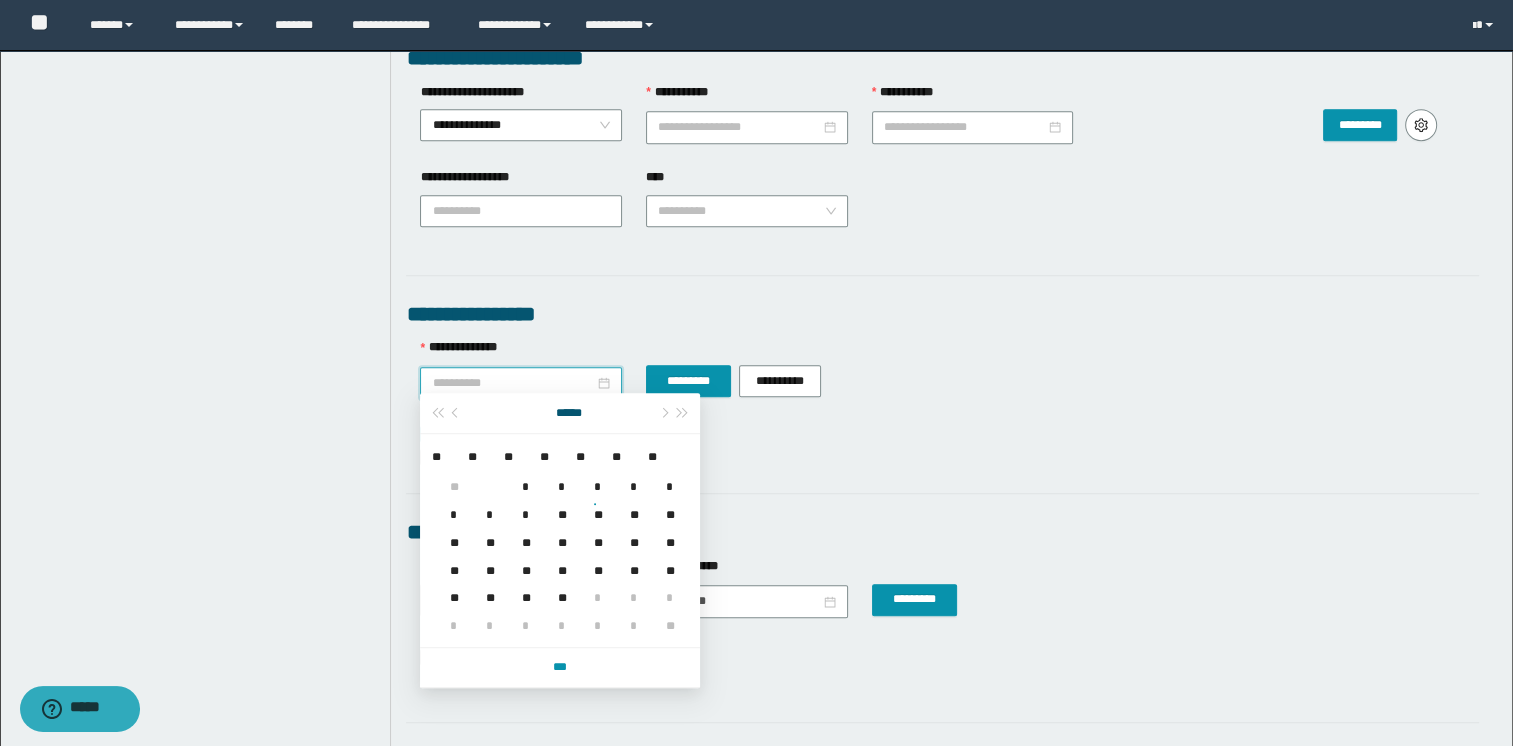 click on "*" at bounding box center (522, 475) 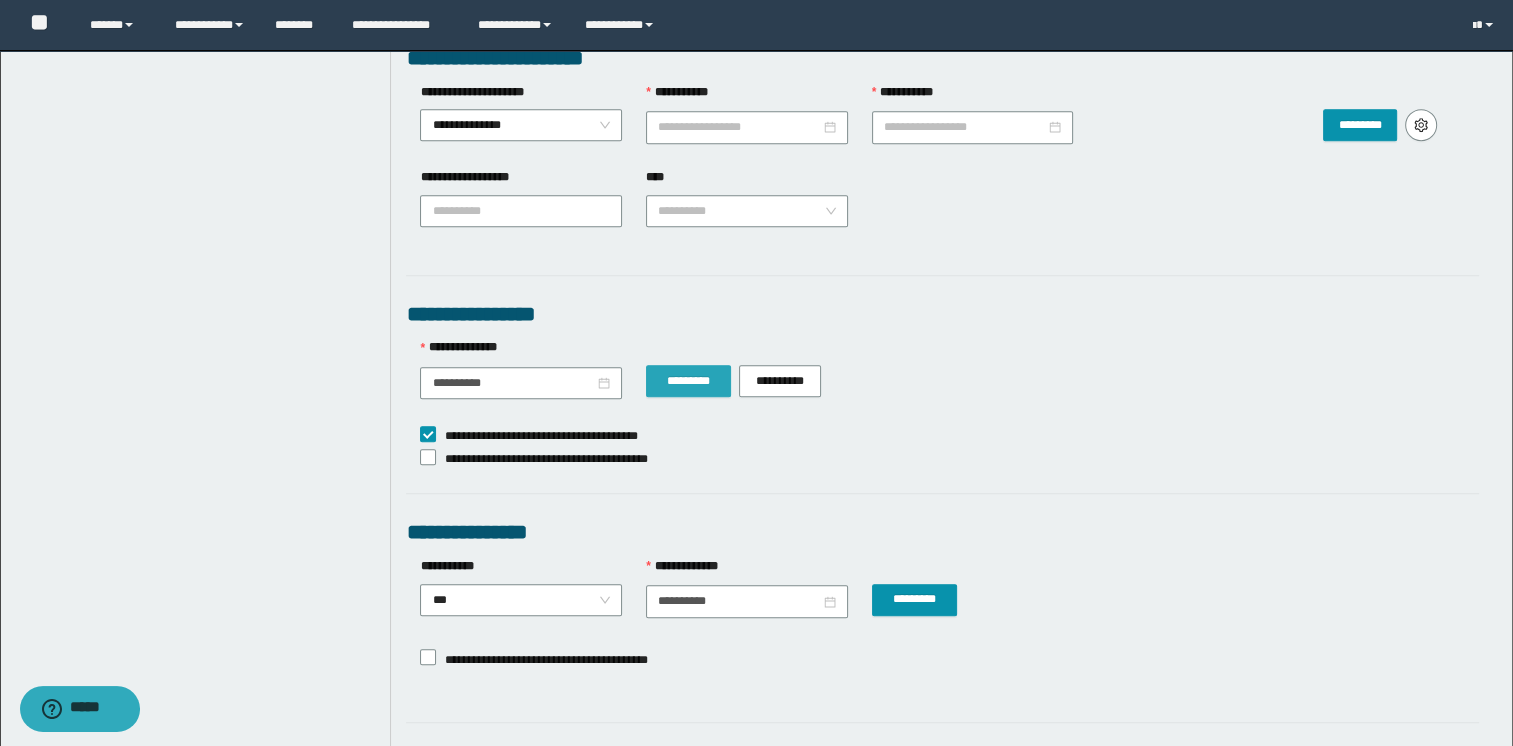 click on "*********" at bounding box center (688, 381) 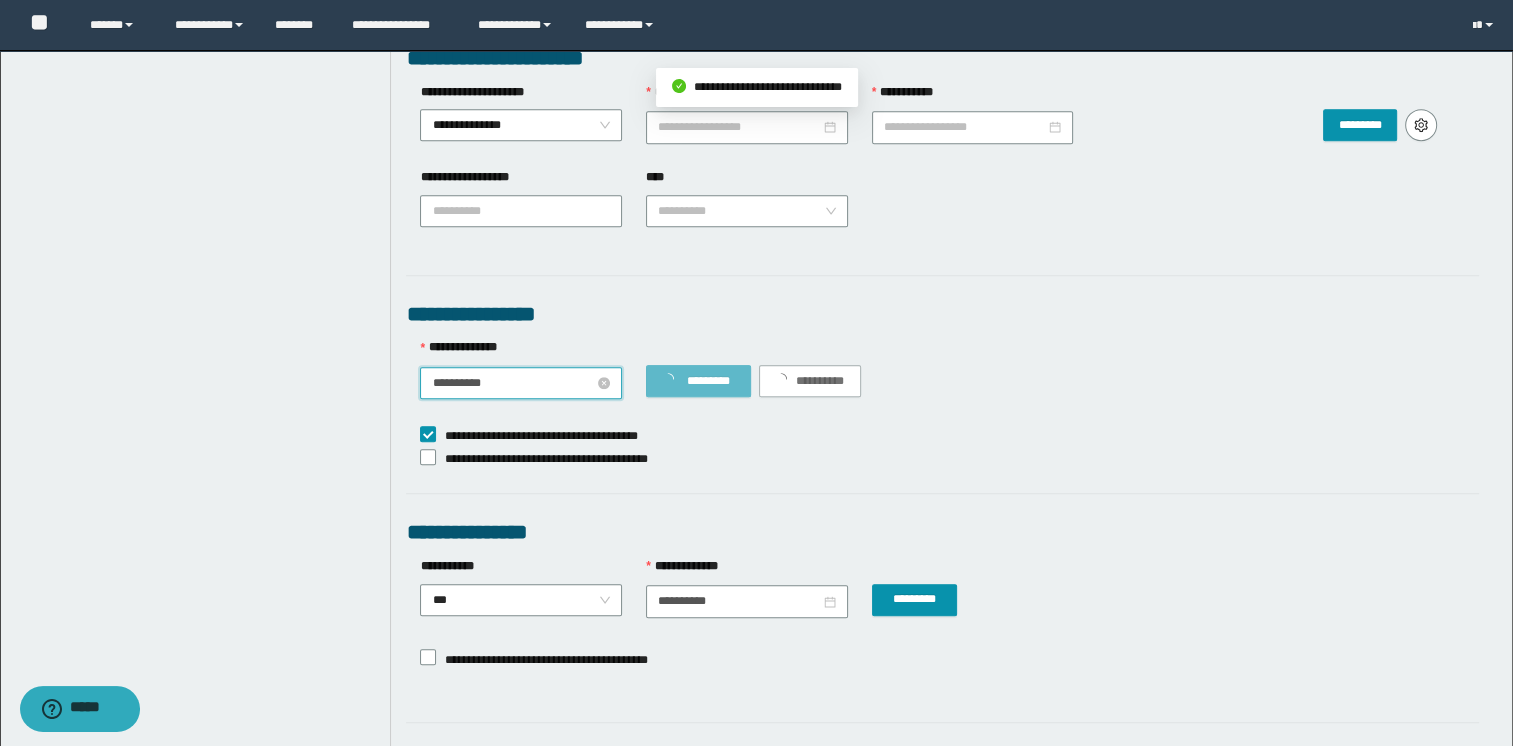 click on "**********" at bounding box center [513, 383] 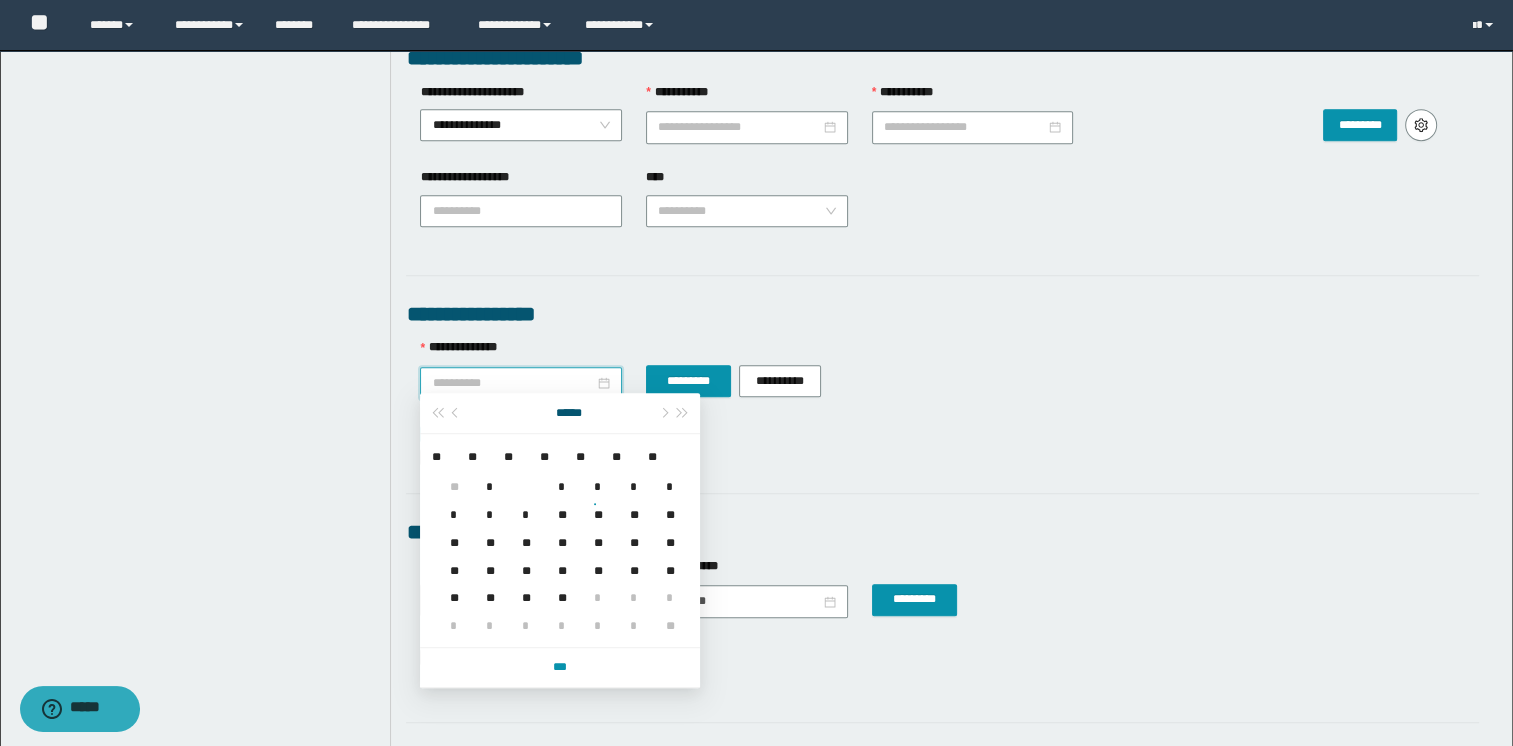 click on "*" at bounding box center (558, 475) 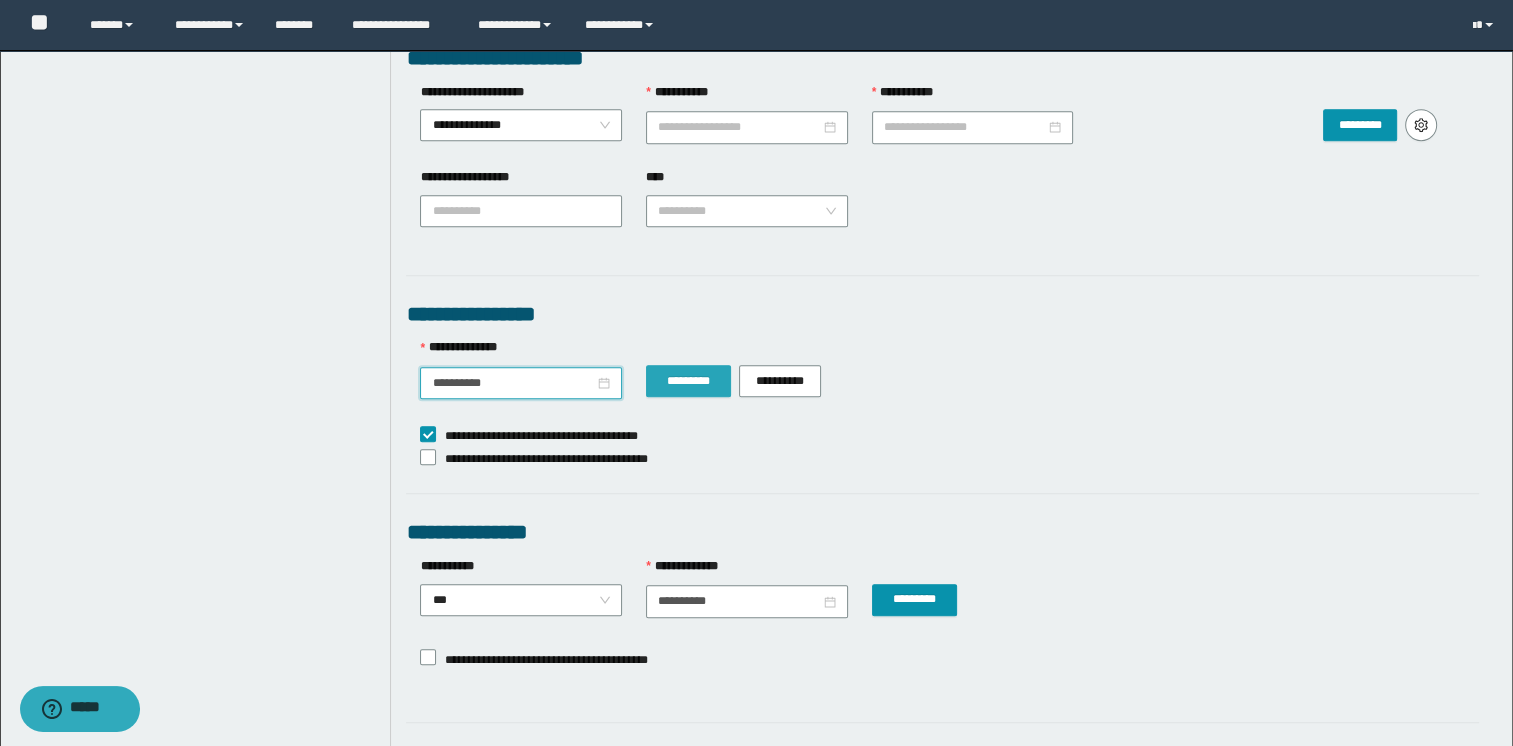 click on "*********" at bounding box center (688, 381) 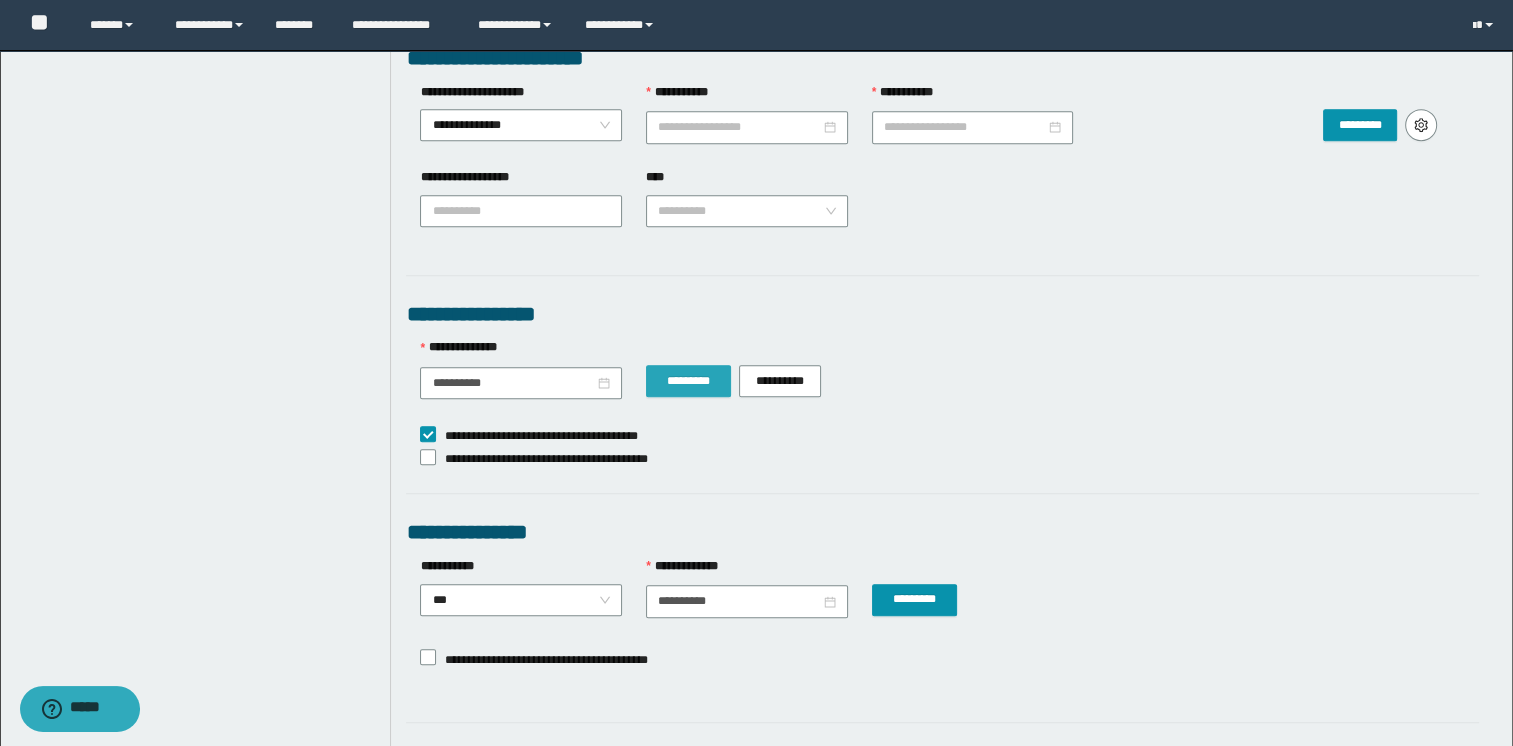 click on "*********" at bounding box center (688, 381) 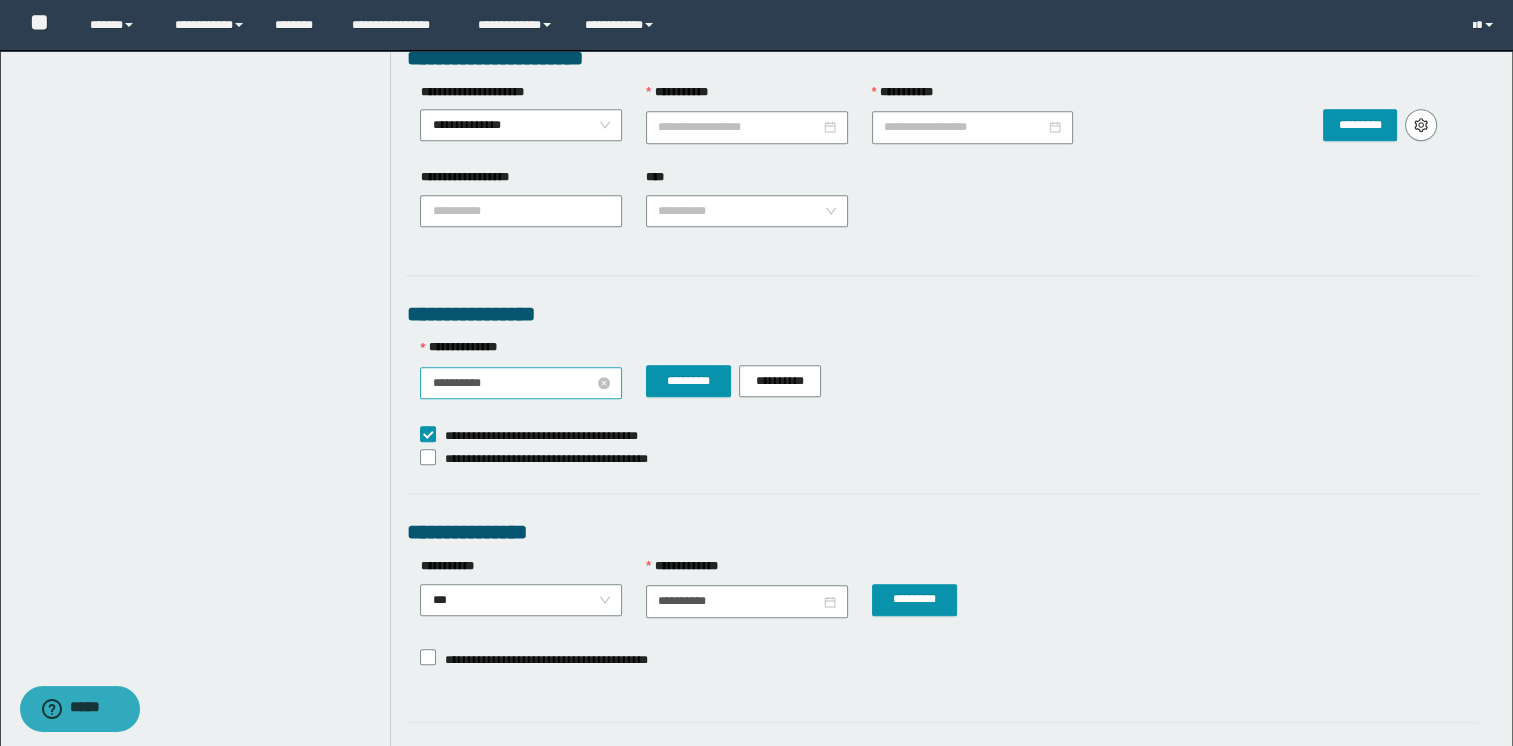 click on "**********" at bounding box center [513, 383] 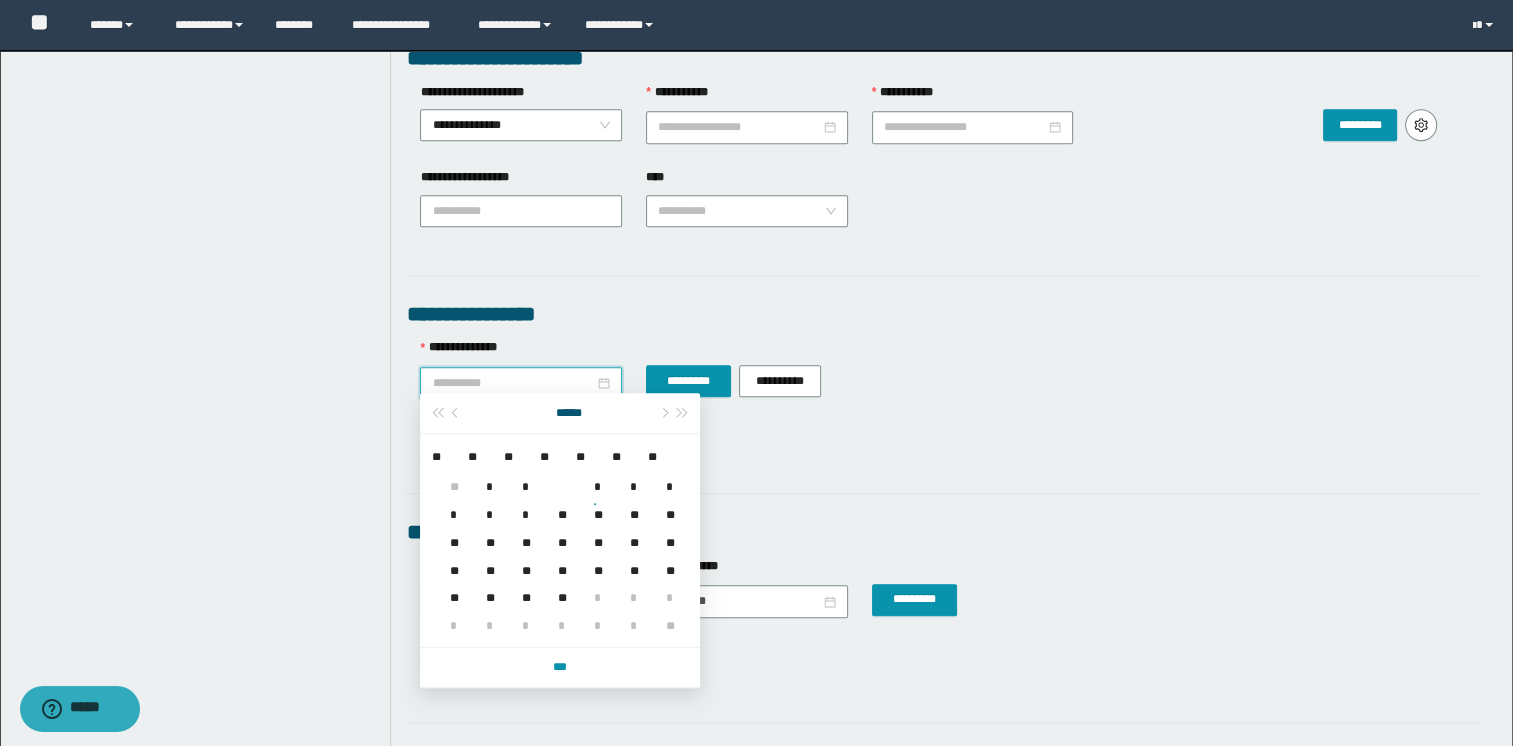 click on "*" at bounding box center (594, 475) 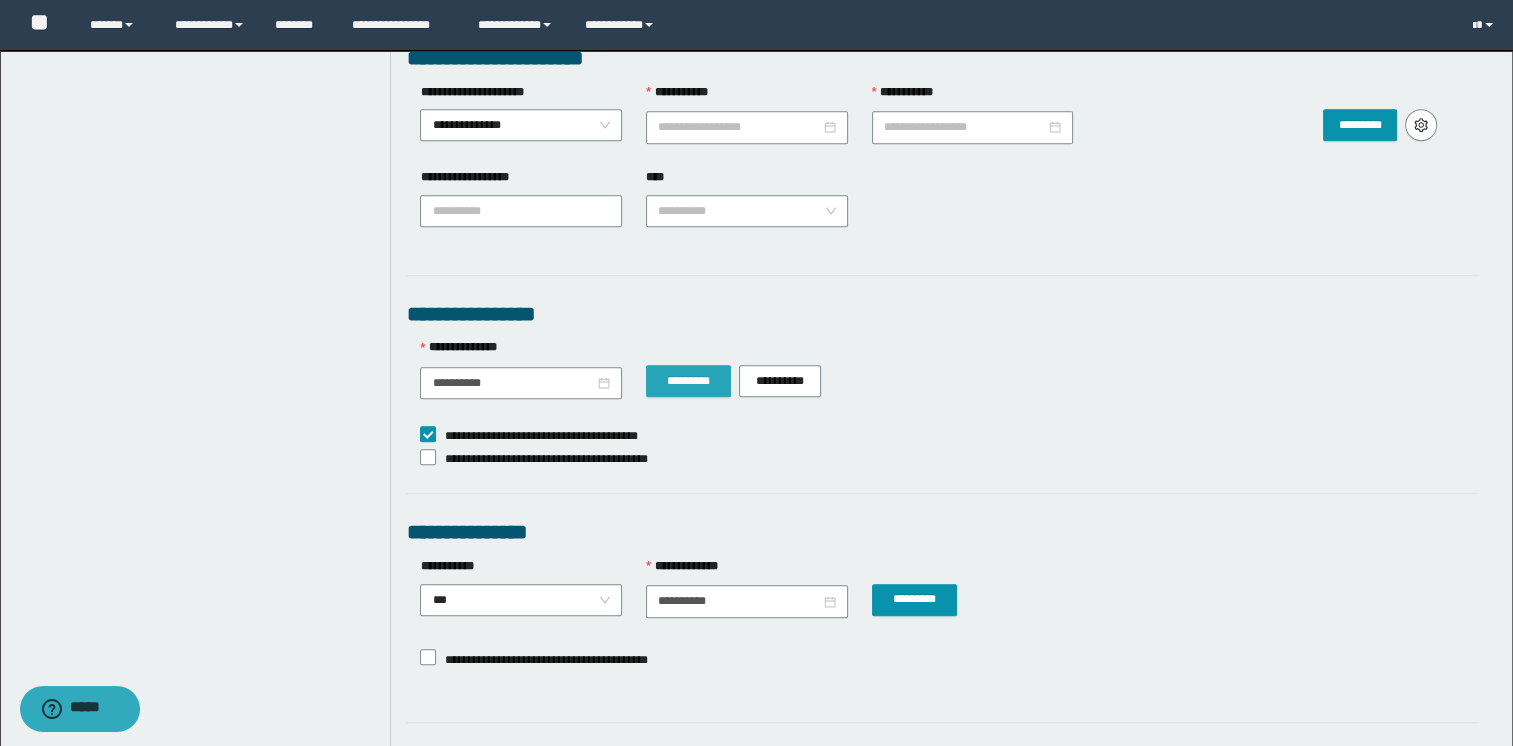 click on "*********" at bounding box center [688, 381] 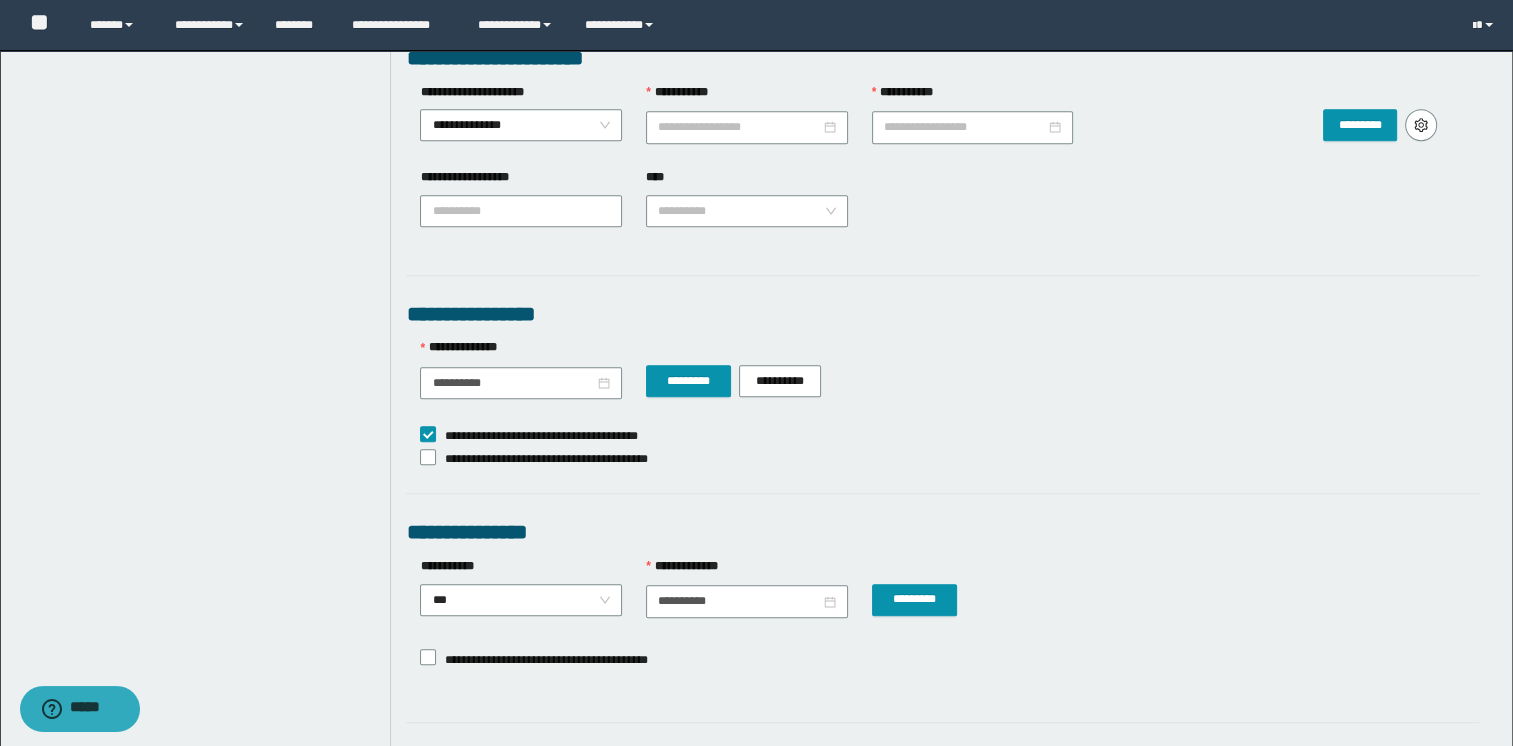 click on "**********" at bounding box center (949, 599) 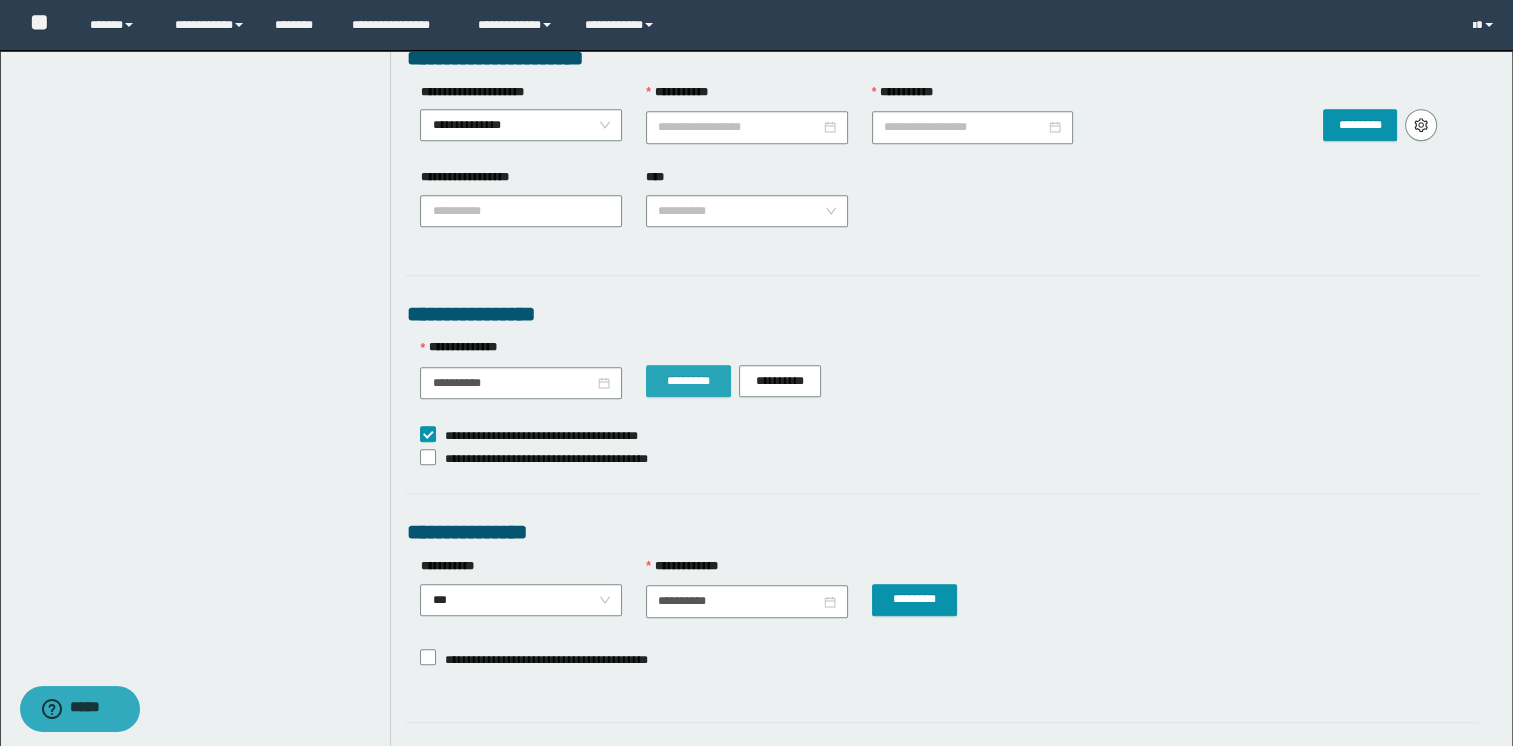 click on "*********" at bounding box center [688, 381] 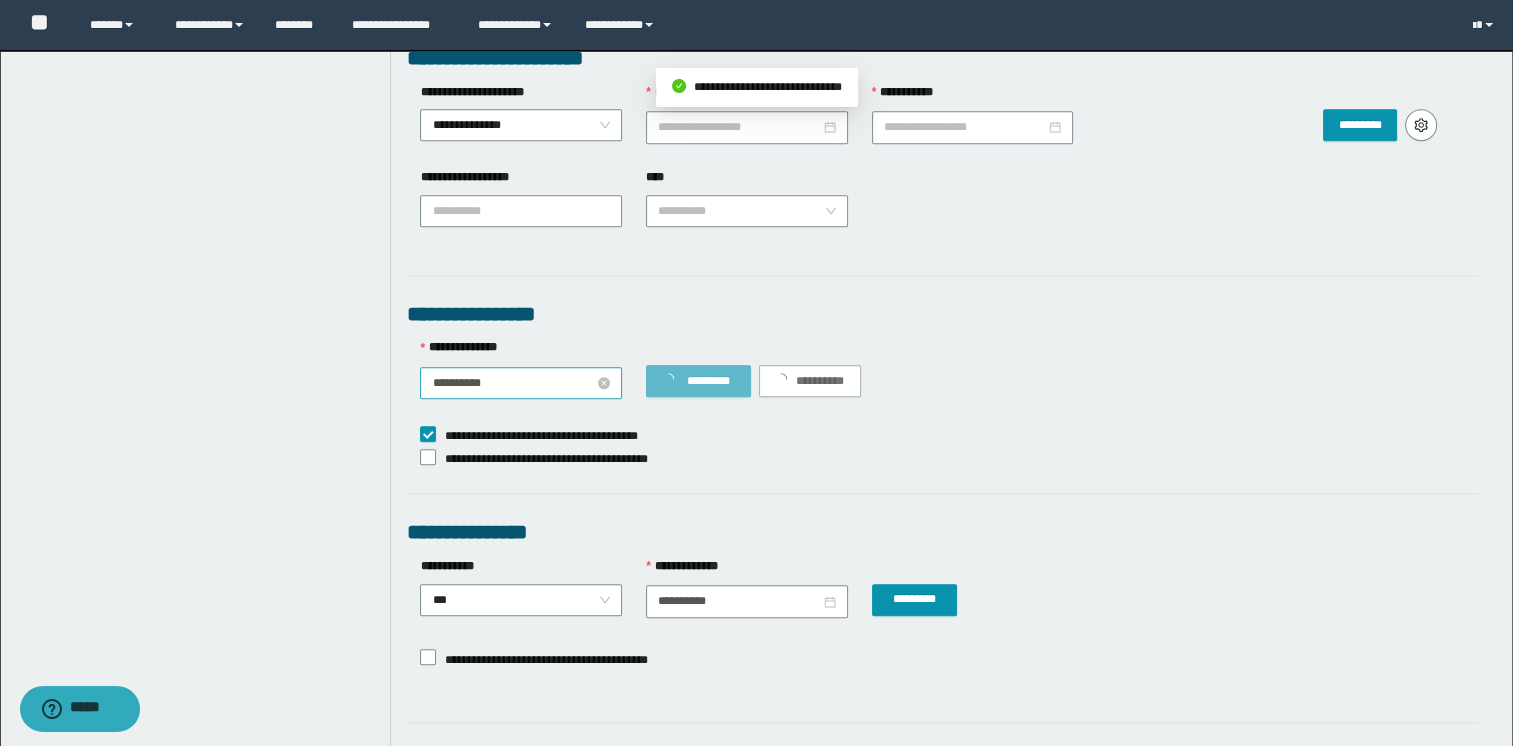 click on "**********" at bounding box center [513, 383] 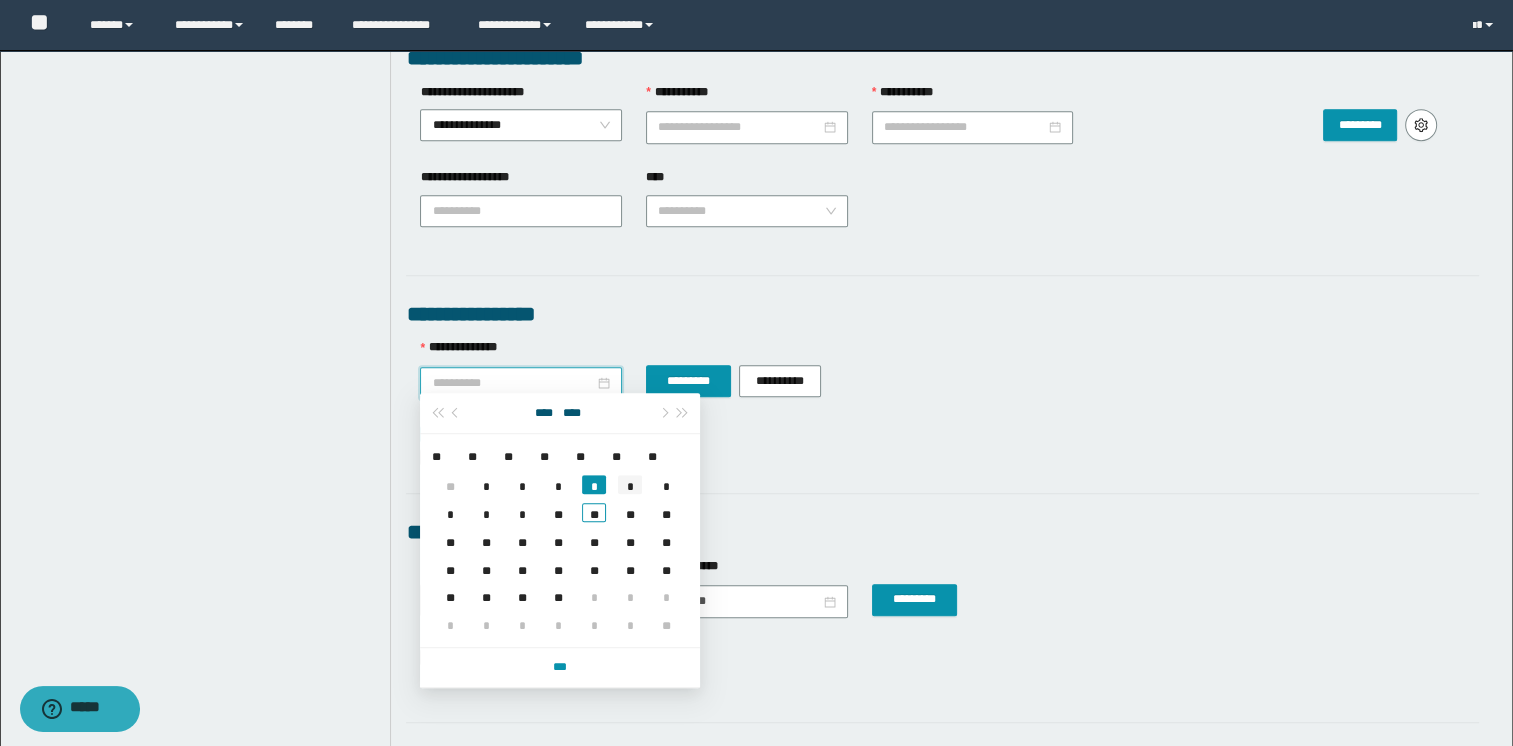 click on "*" at bounding box center (630, 484) 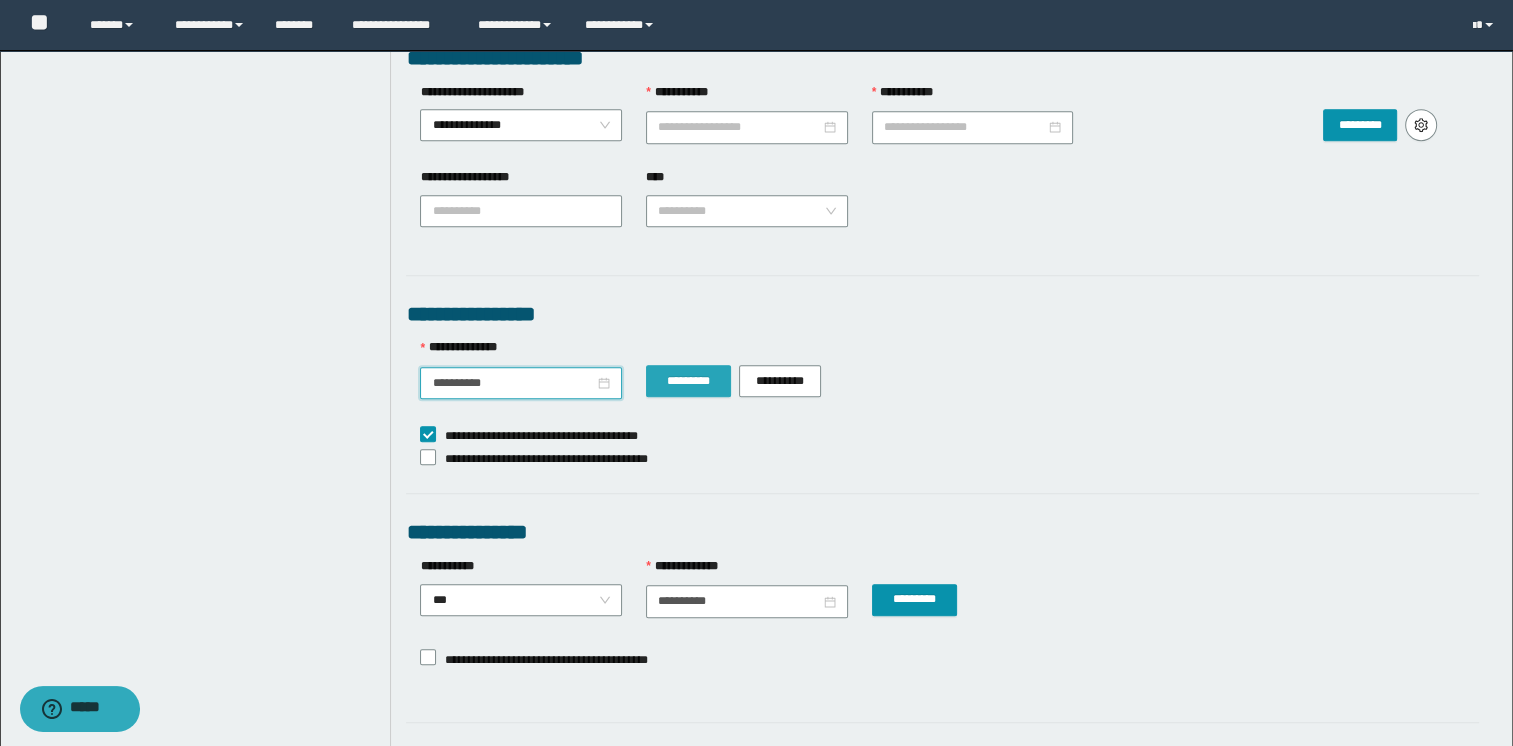 click on "*********" at bounding box center (688, 381) 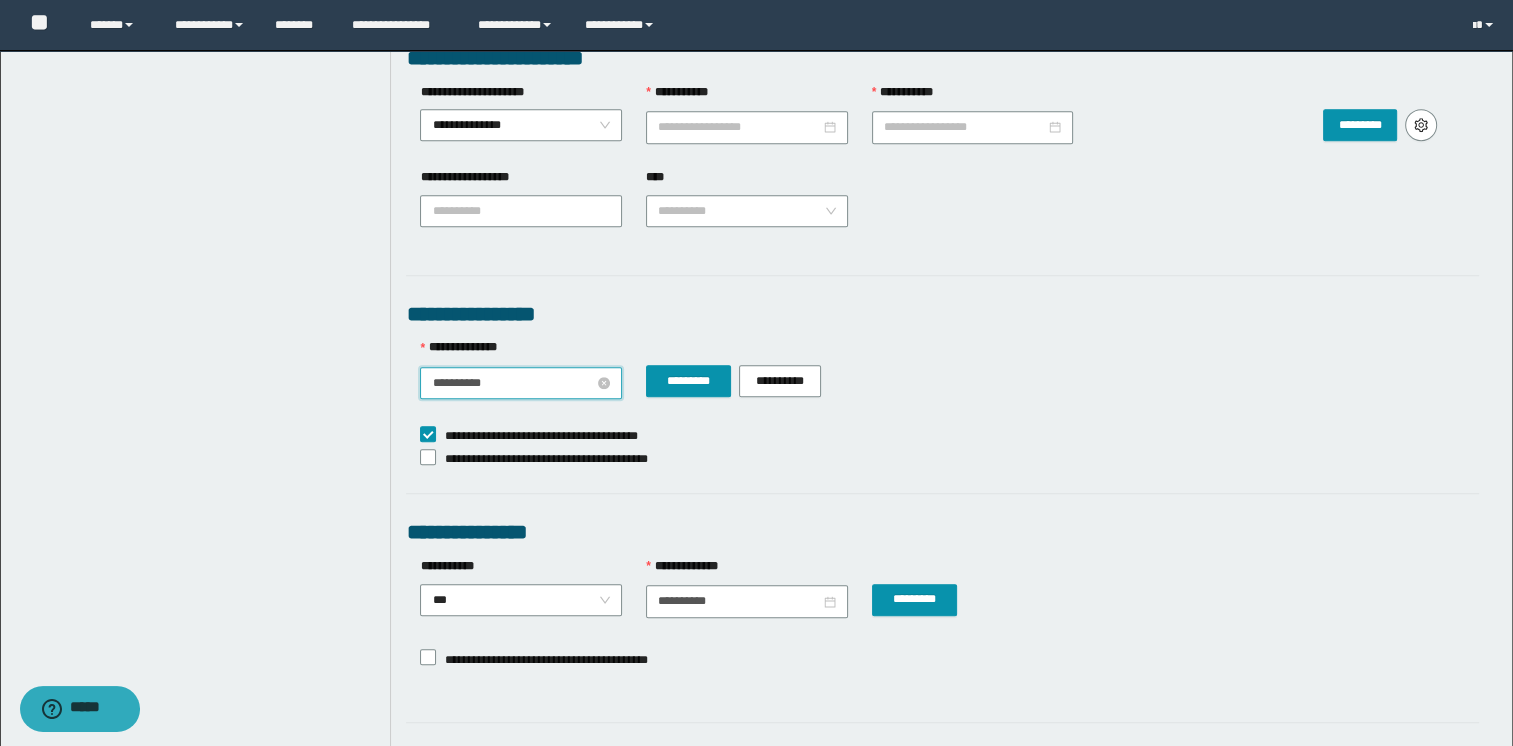 click on "**********" at bounding box center (513, 383) 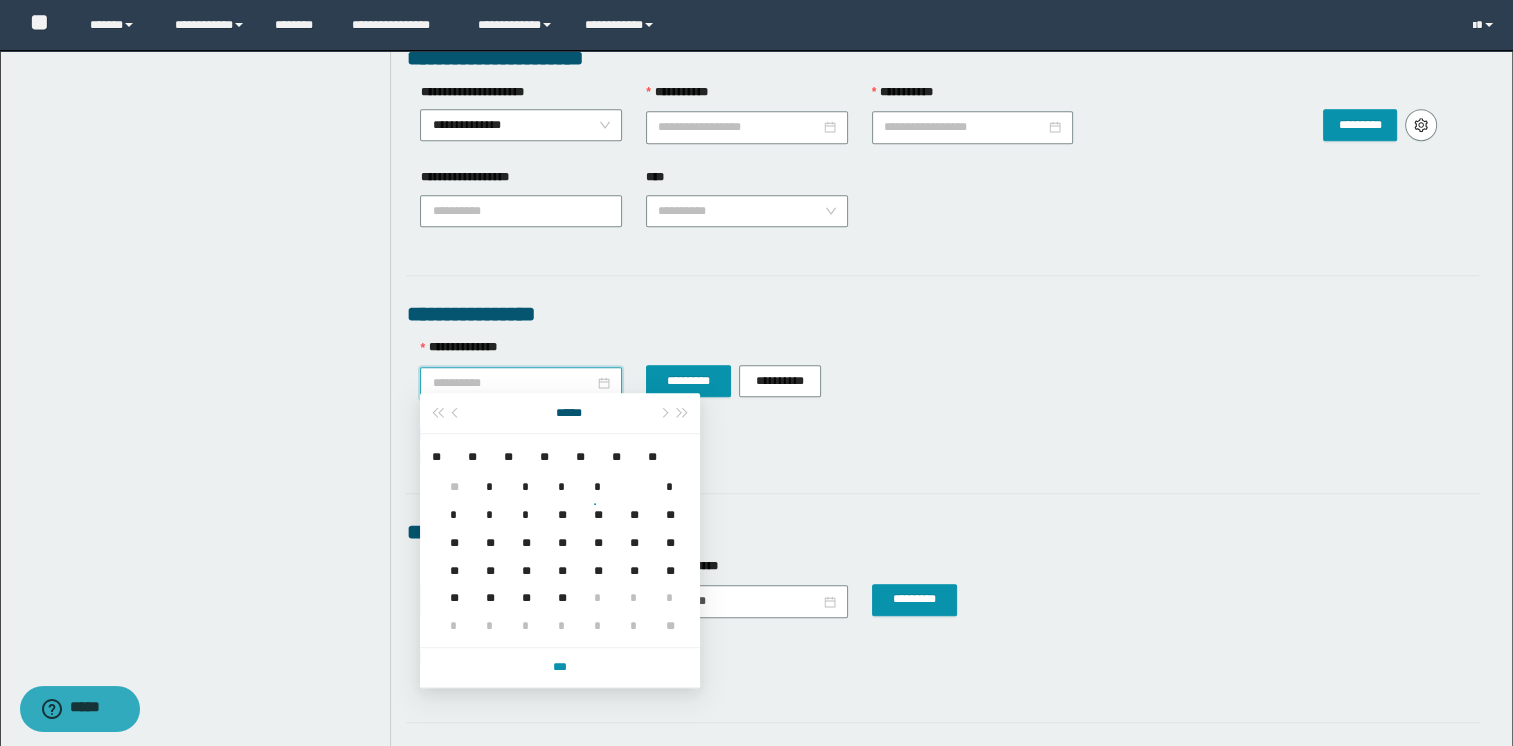 click on "*" at bounding box center [450, 503] 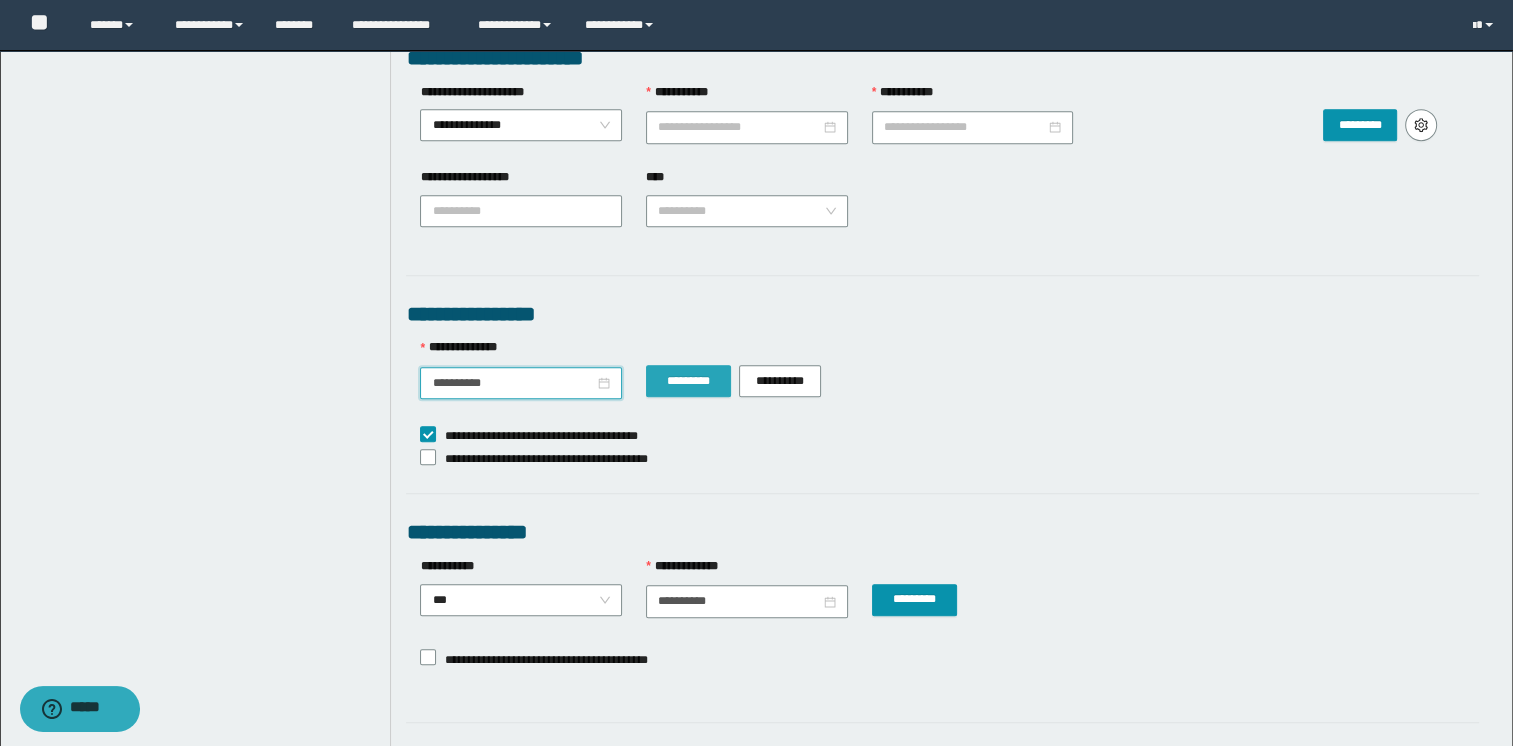 click on "*********" at bounding box center [688, 381] 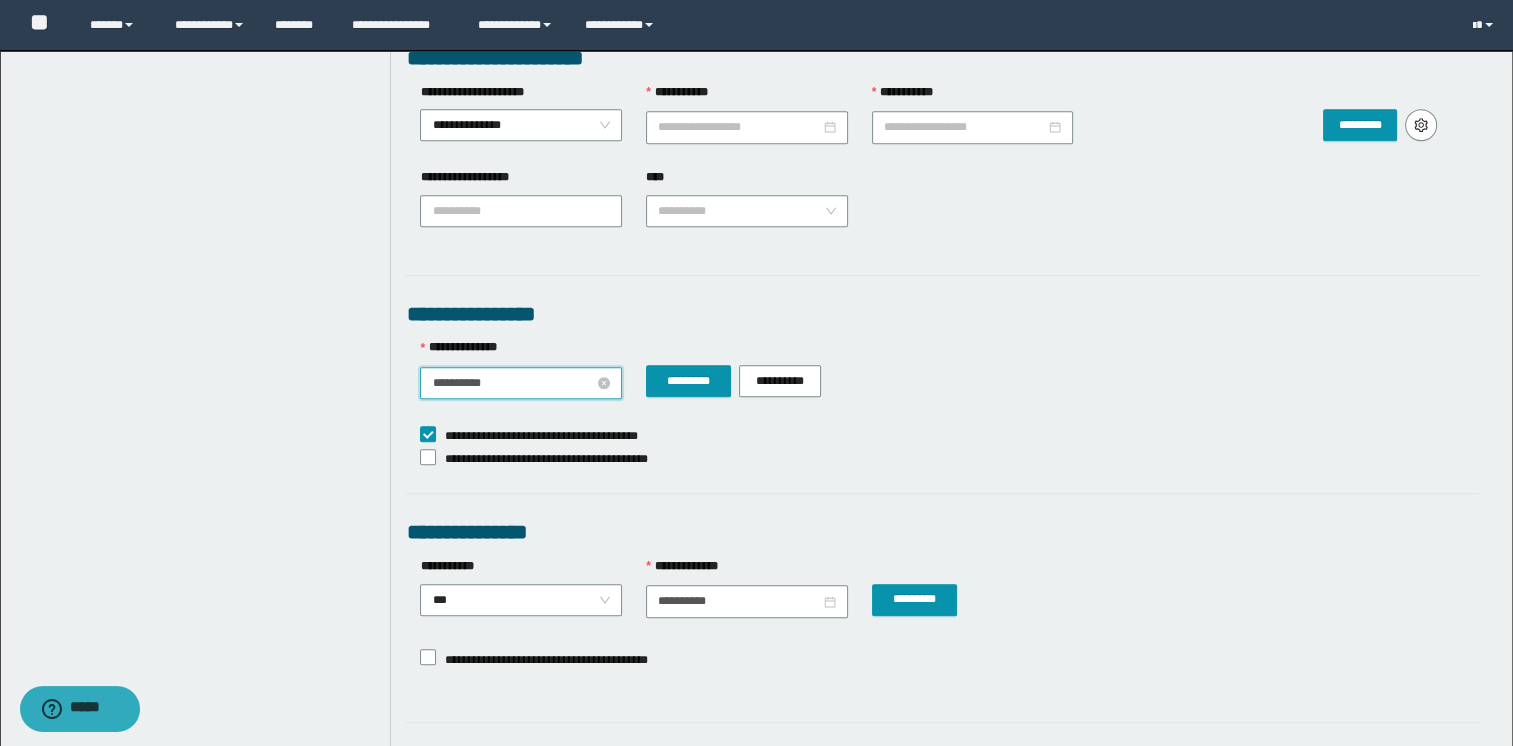click on "**********" at bounding box center (513, 383) 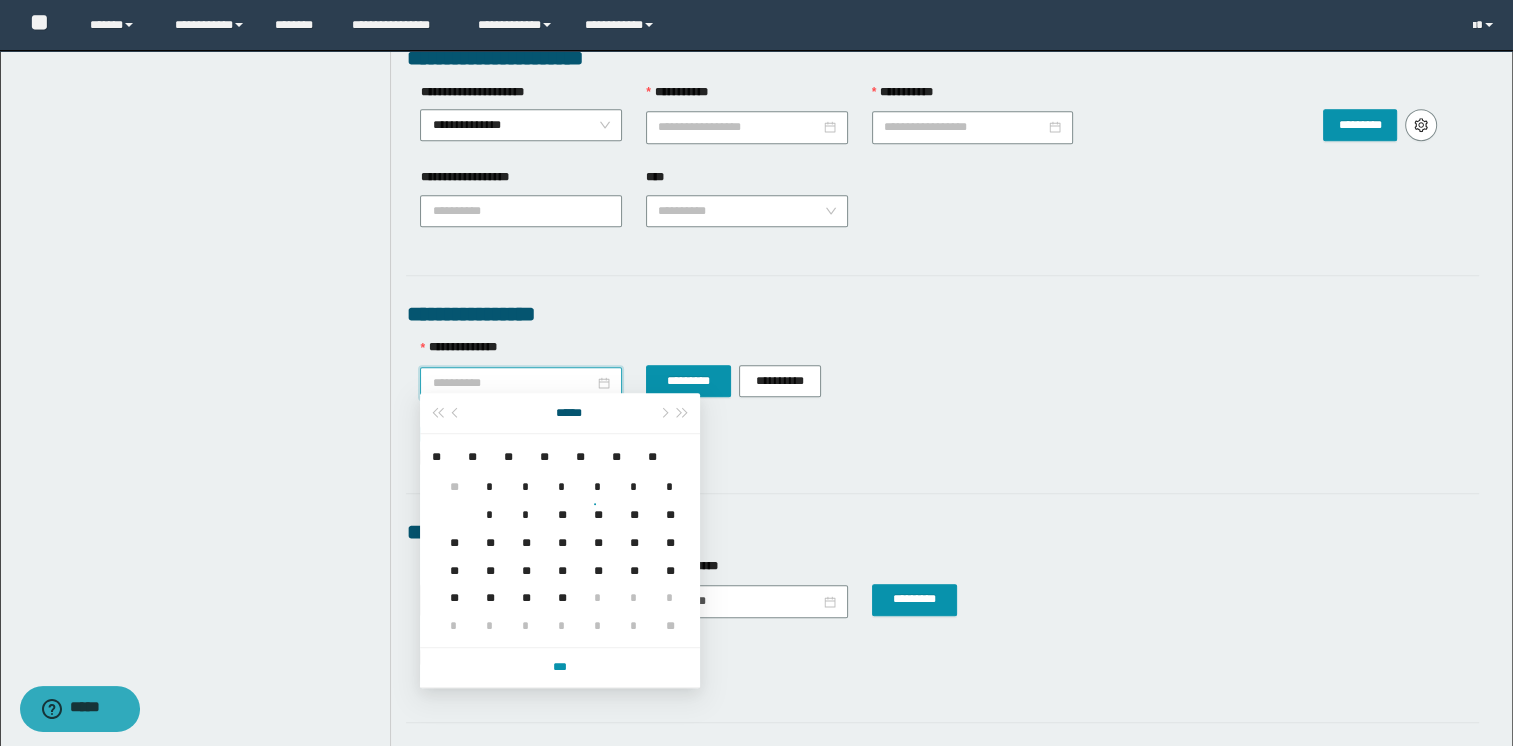 click on "*" at bounding box center (486, 503) 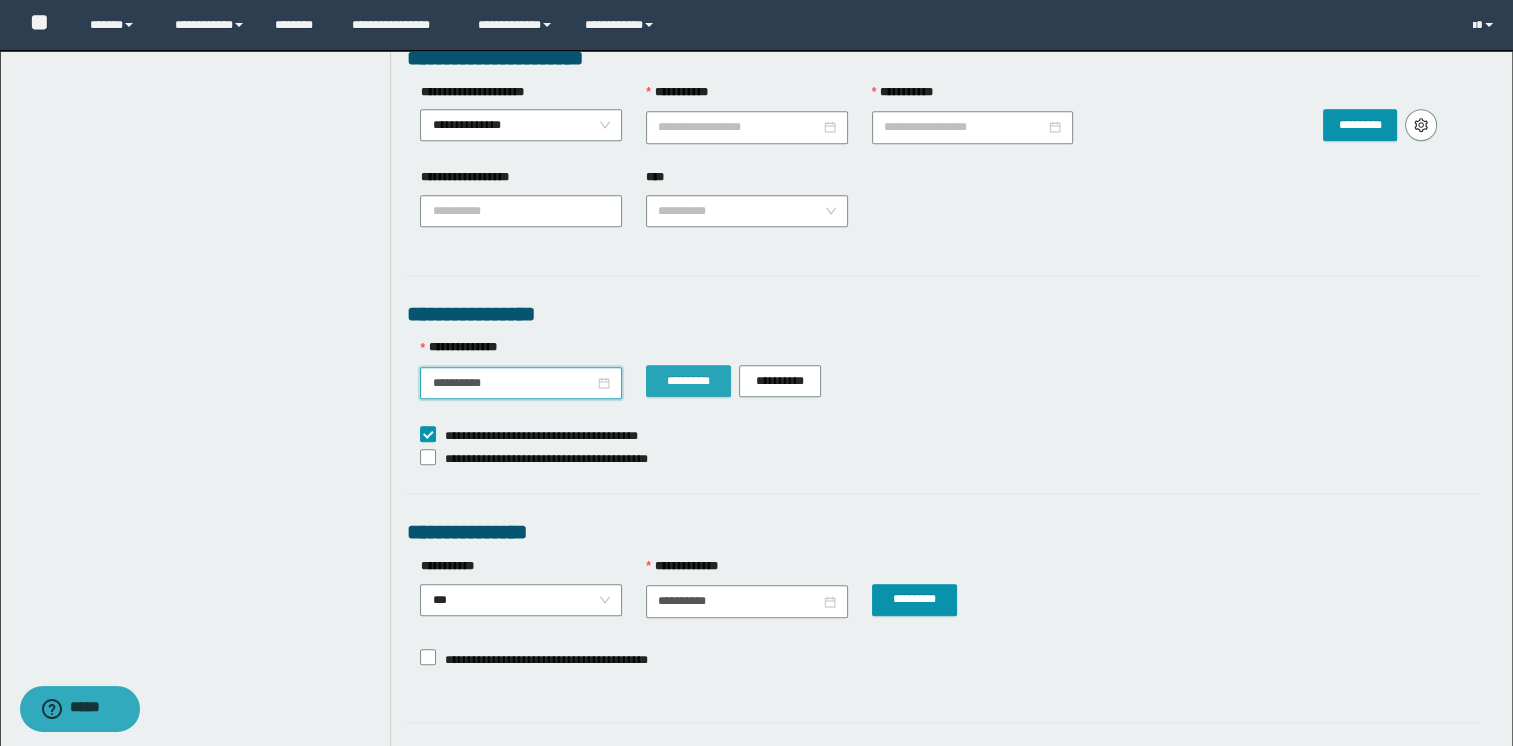 click on "*********" at bounding box center (688, 381) 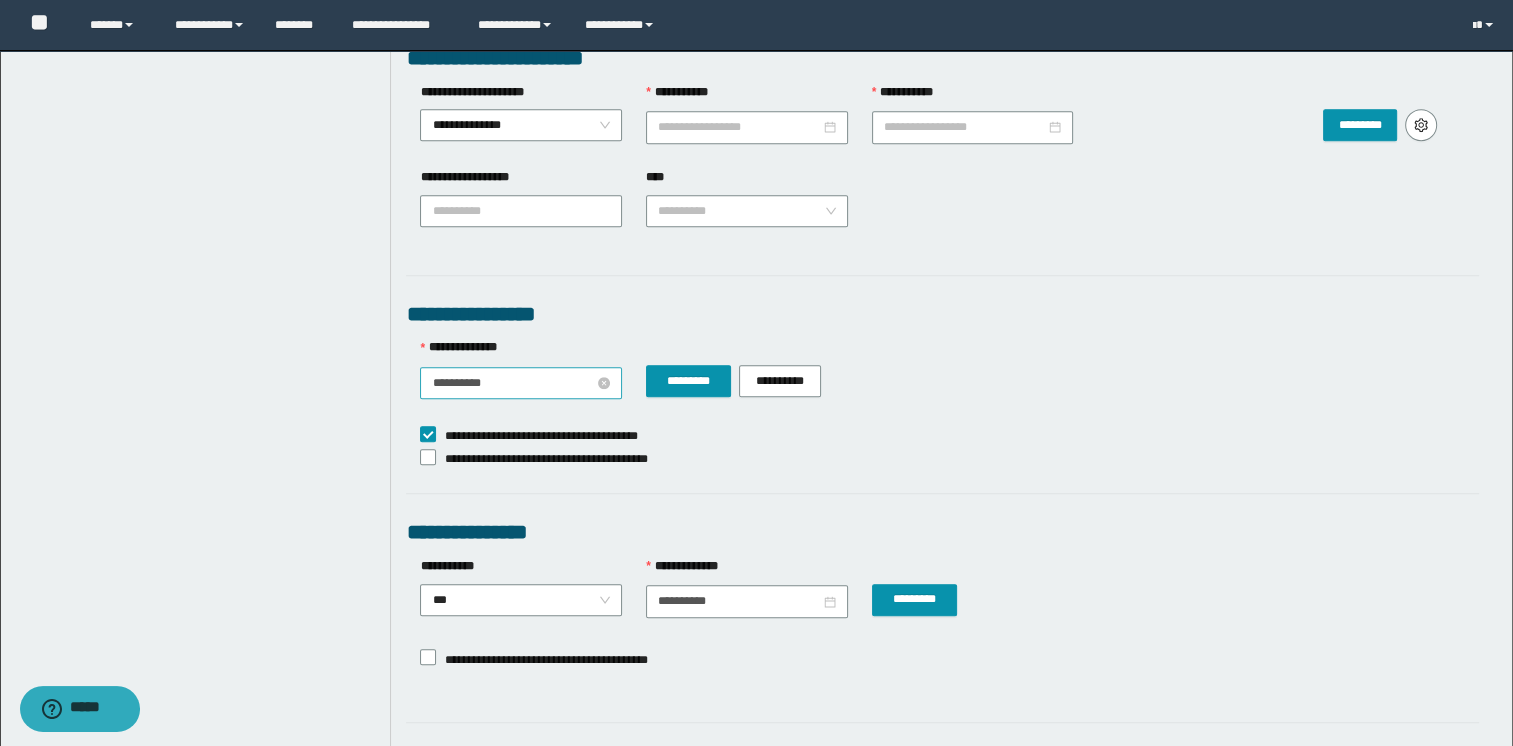 click on "**********" at bounding box center (513, 383) 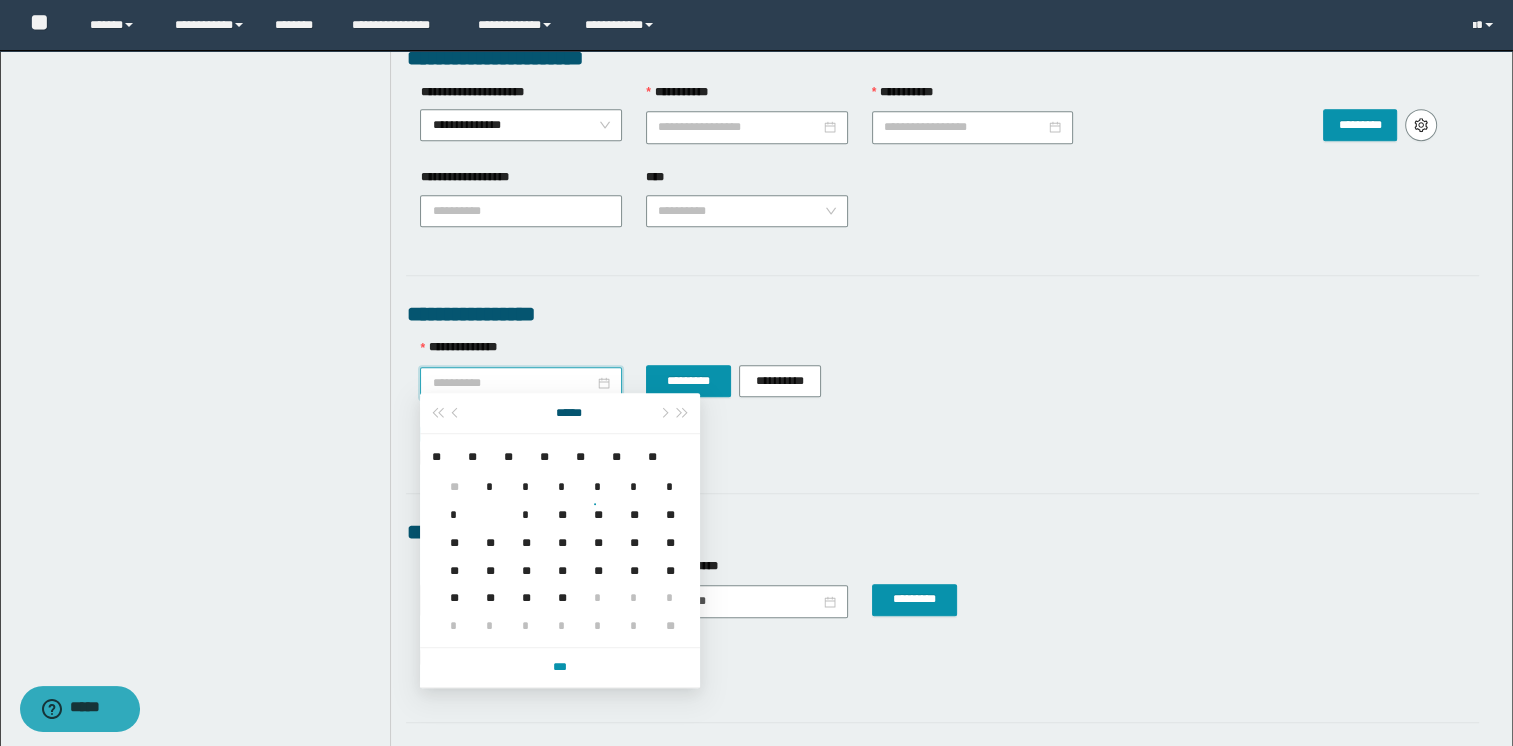 click on "*" at bounding box center (522, 503) 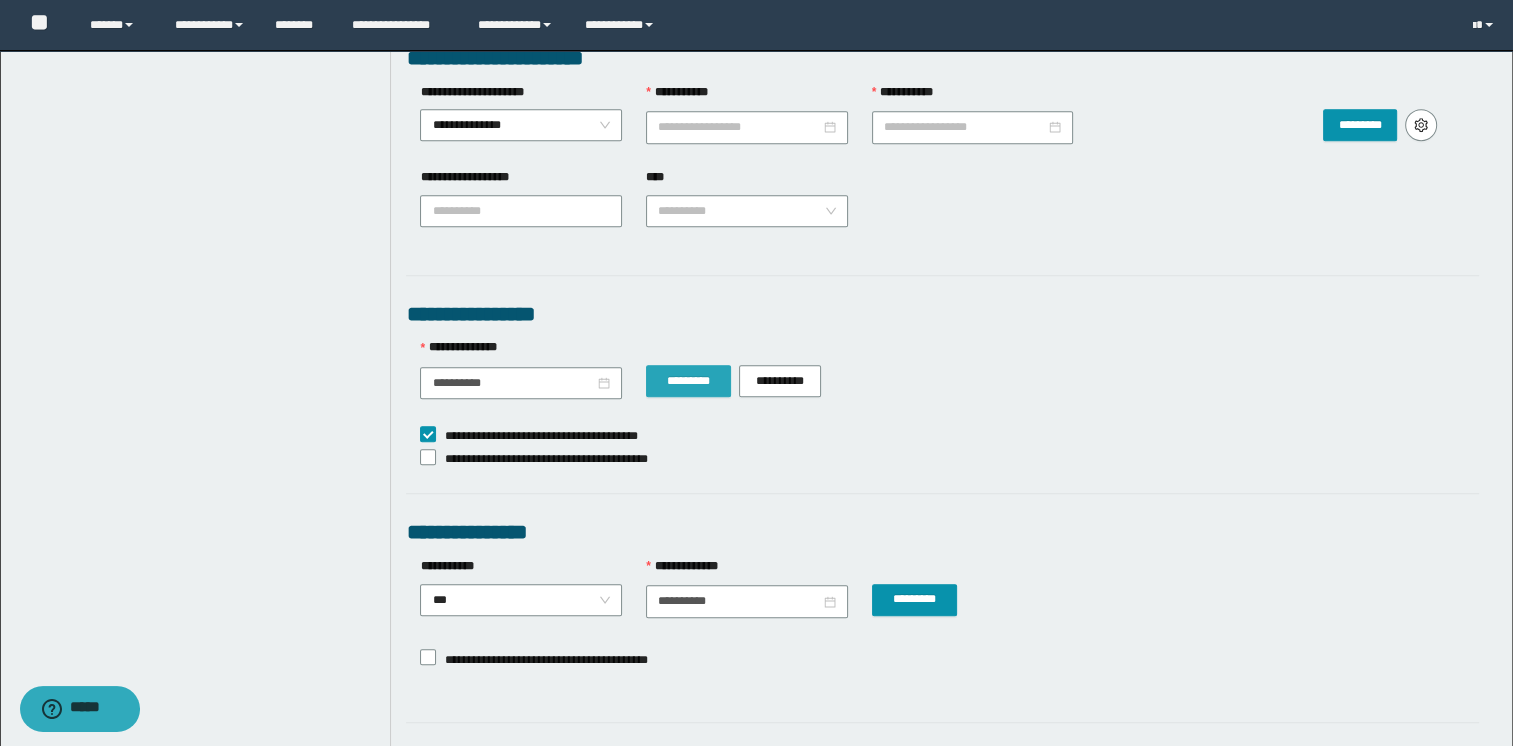 click on "*********" at bounding box center (688, 381) 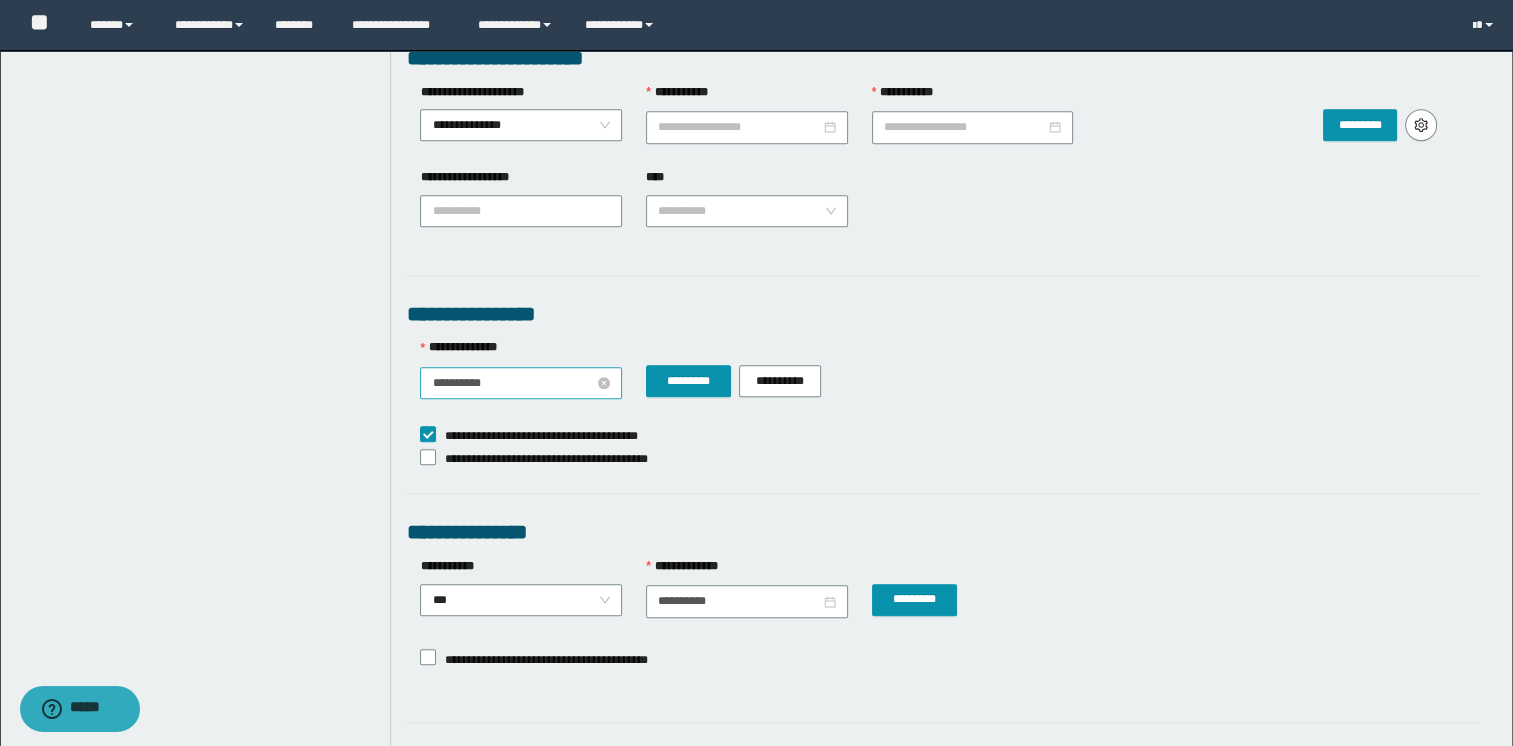 click on "**********" at bounding box center (513, 383) 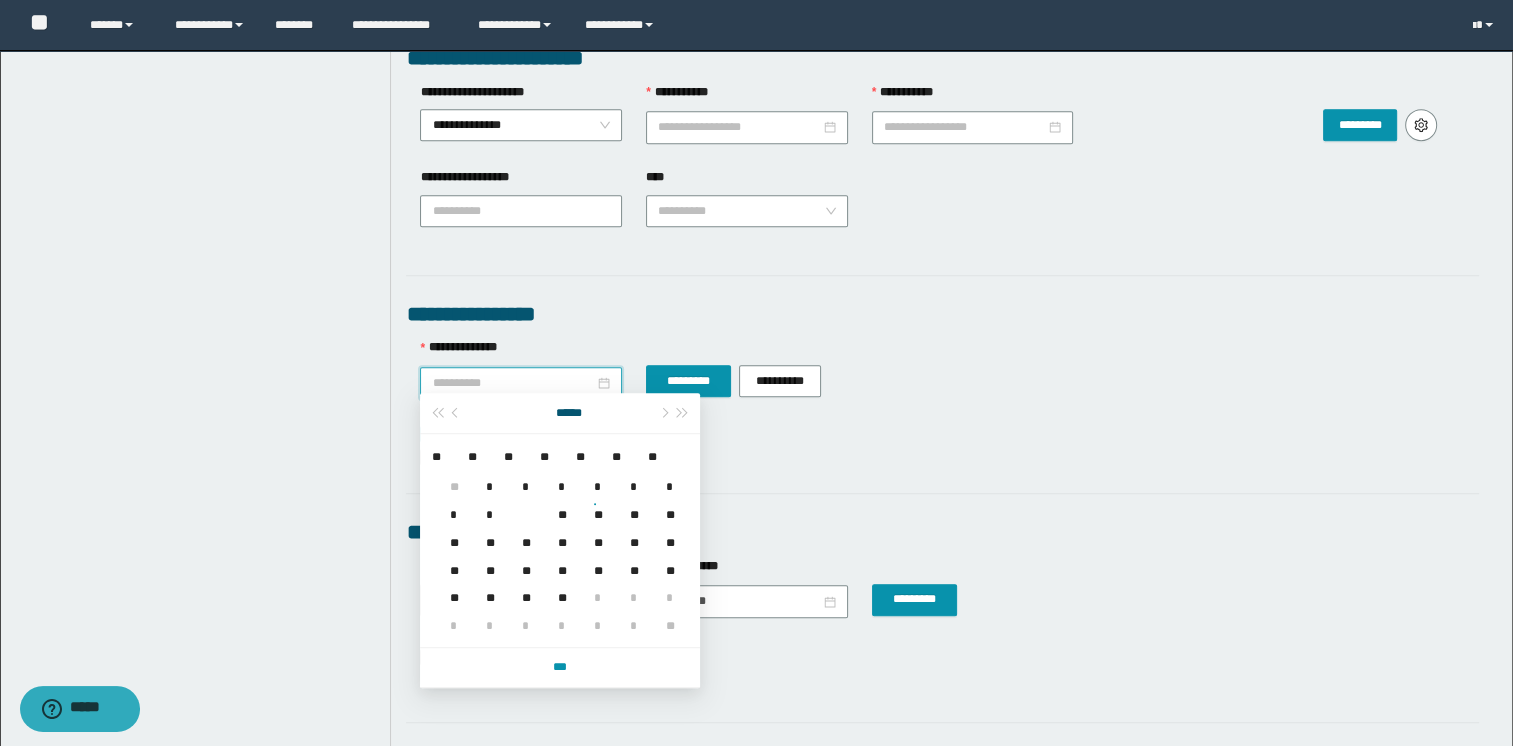 click on "**" at bounding box center (558, 503) 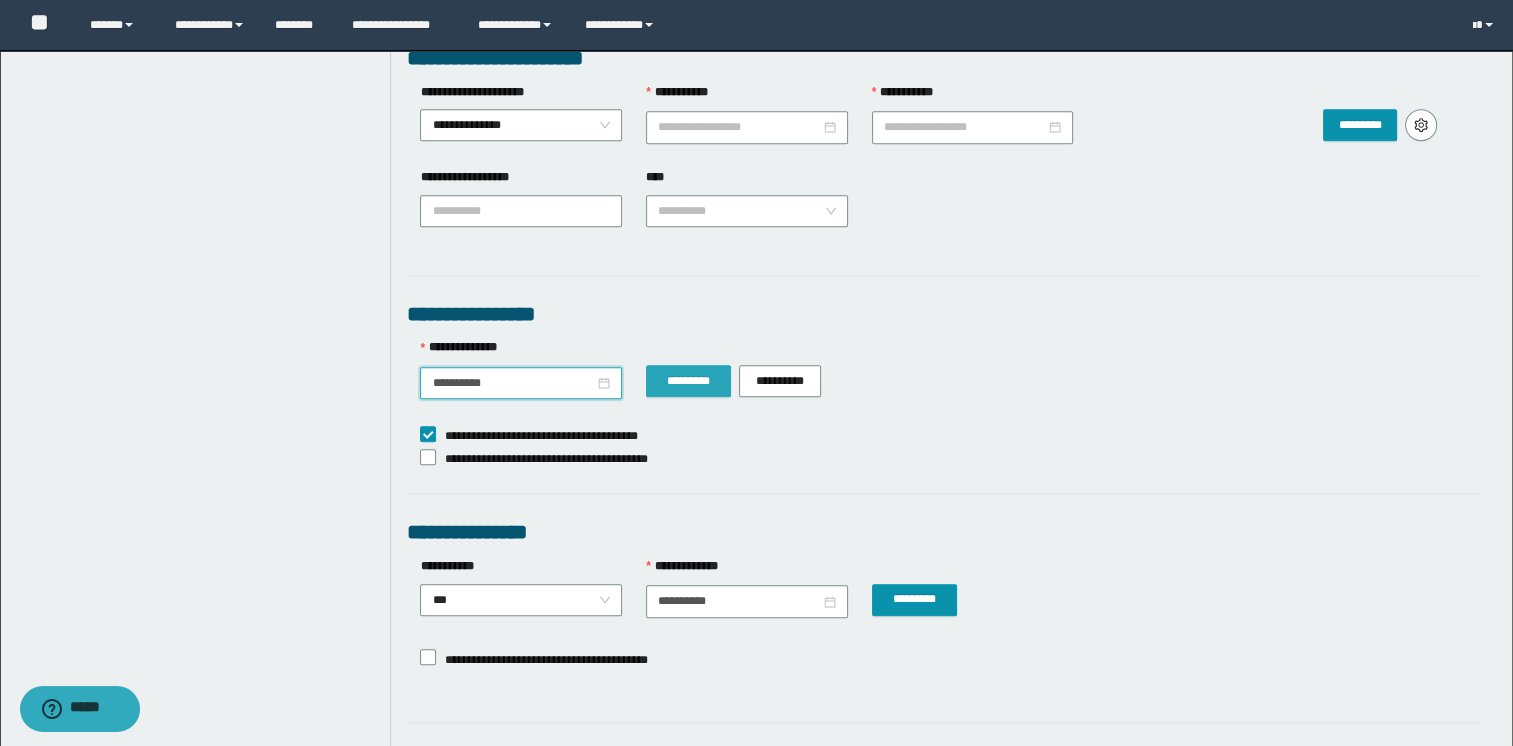 click on "*********" at bounding box center [688, 381] 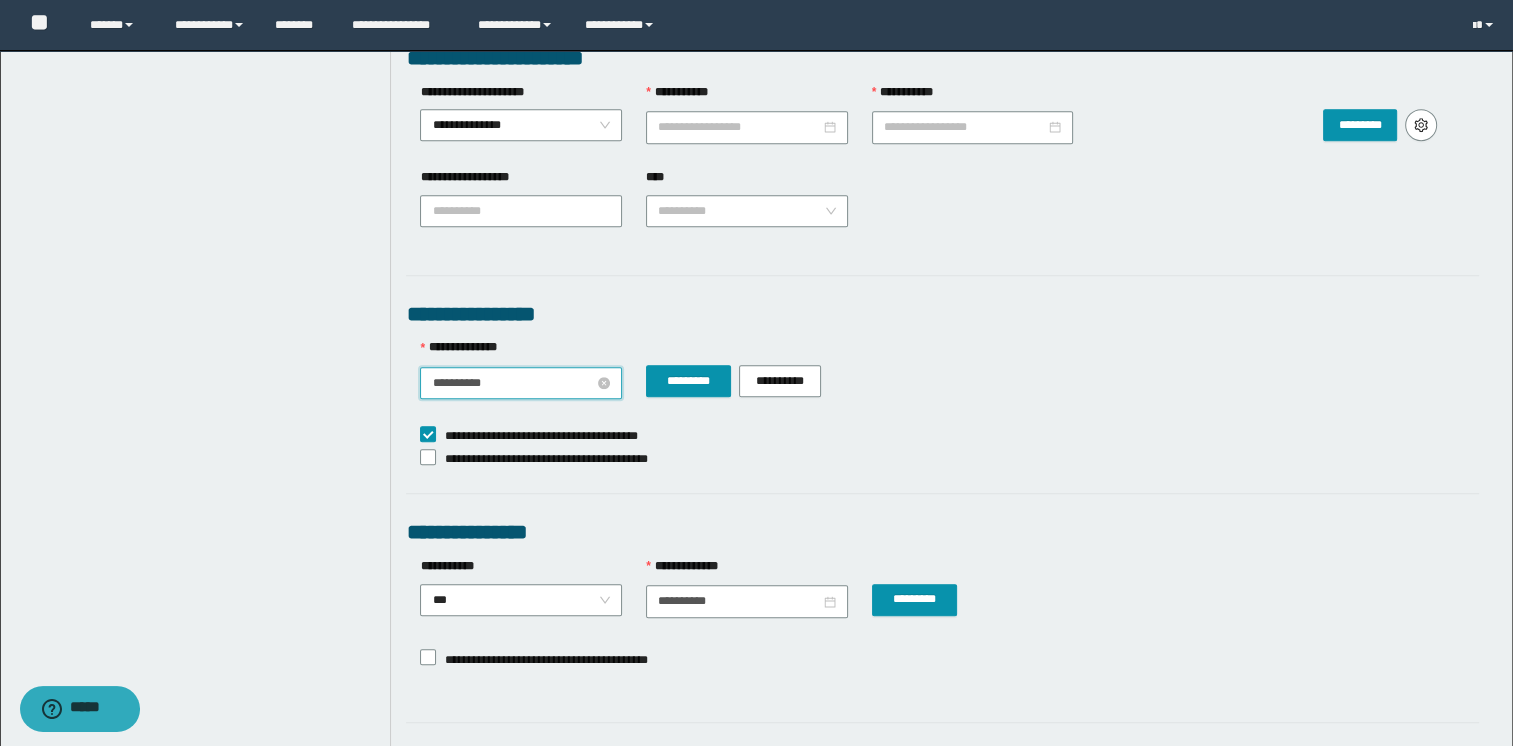 click on "**********" at bounding box center [513, 383] 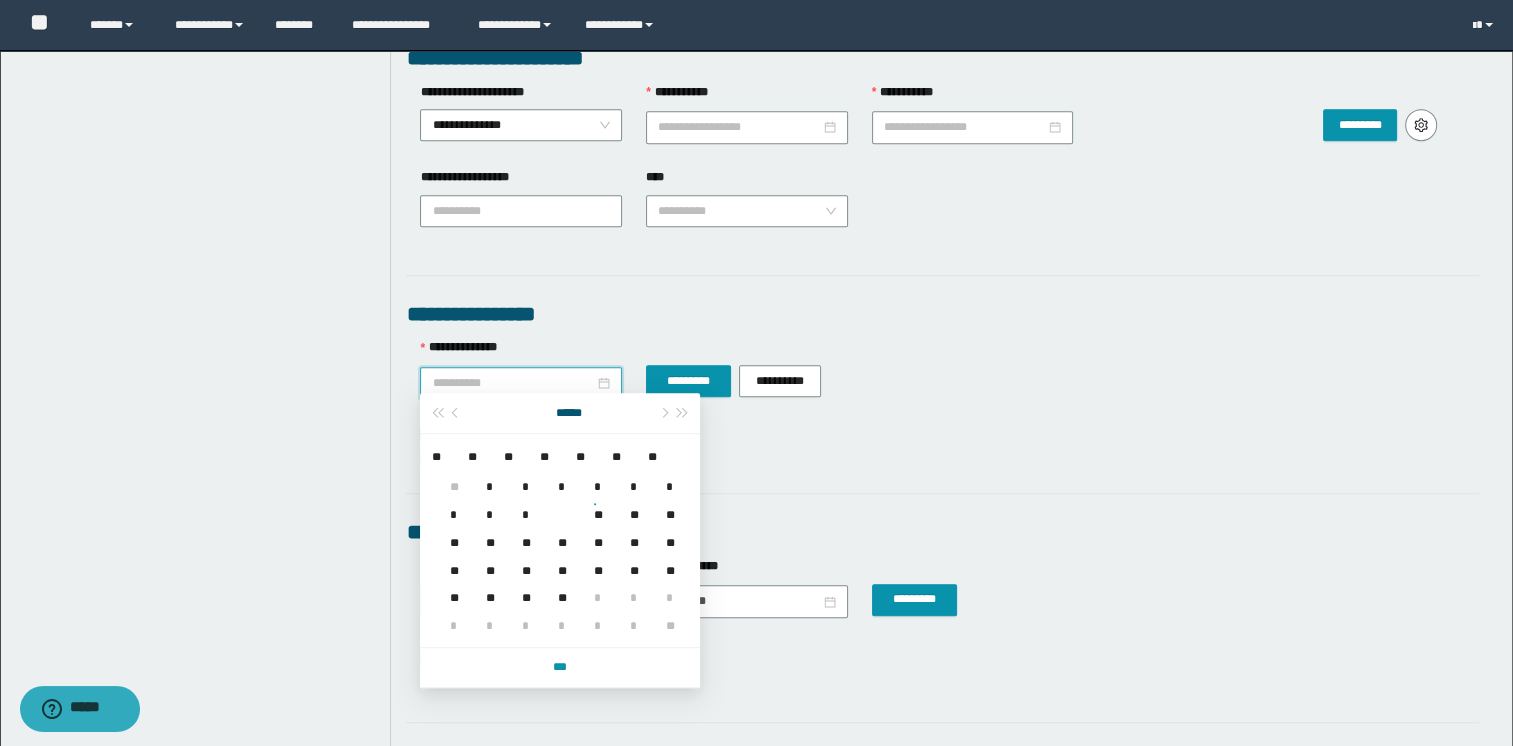 click on "**" at bounding box center [594, 503] 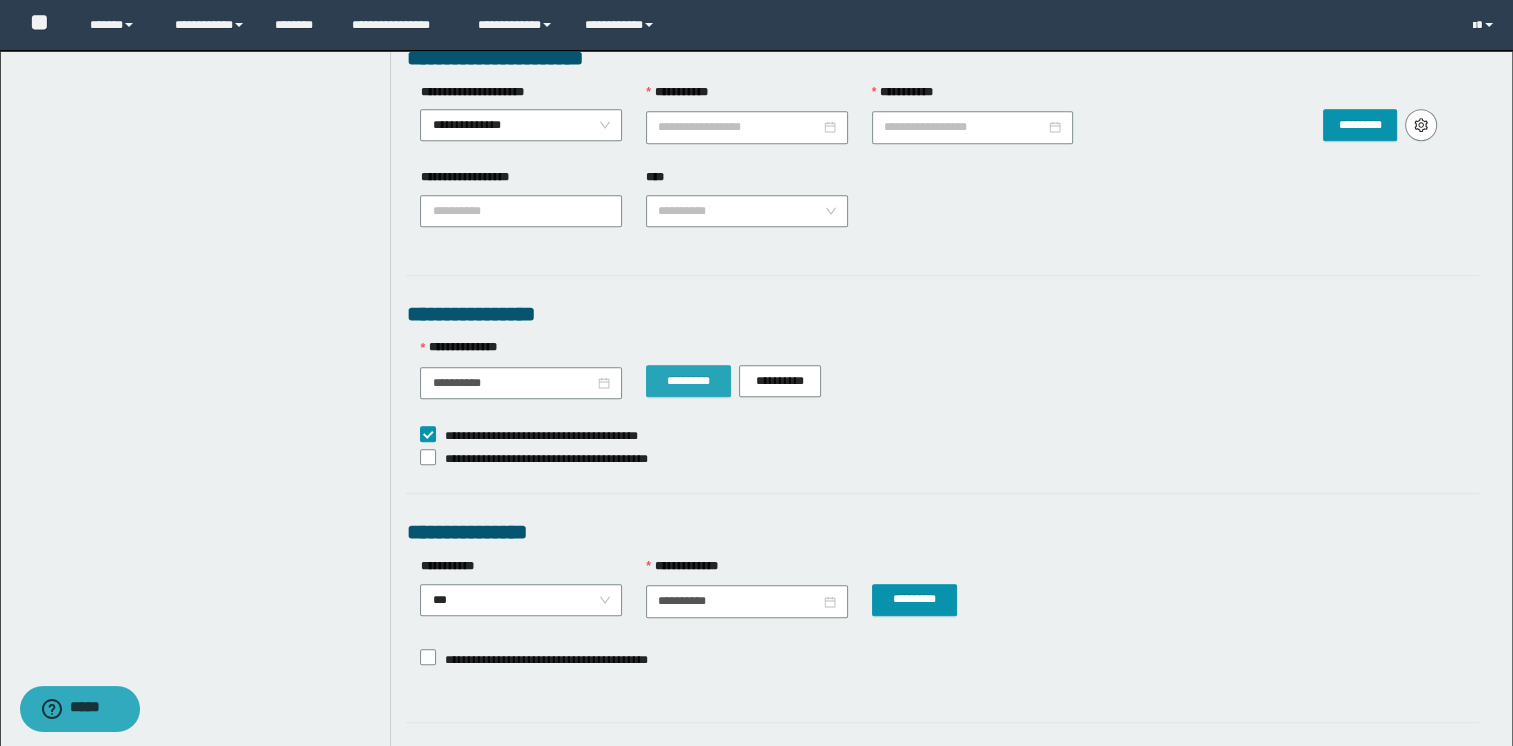 click on "*********" at bounding box center (688, 381) 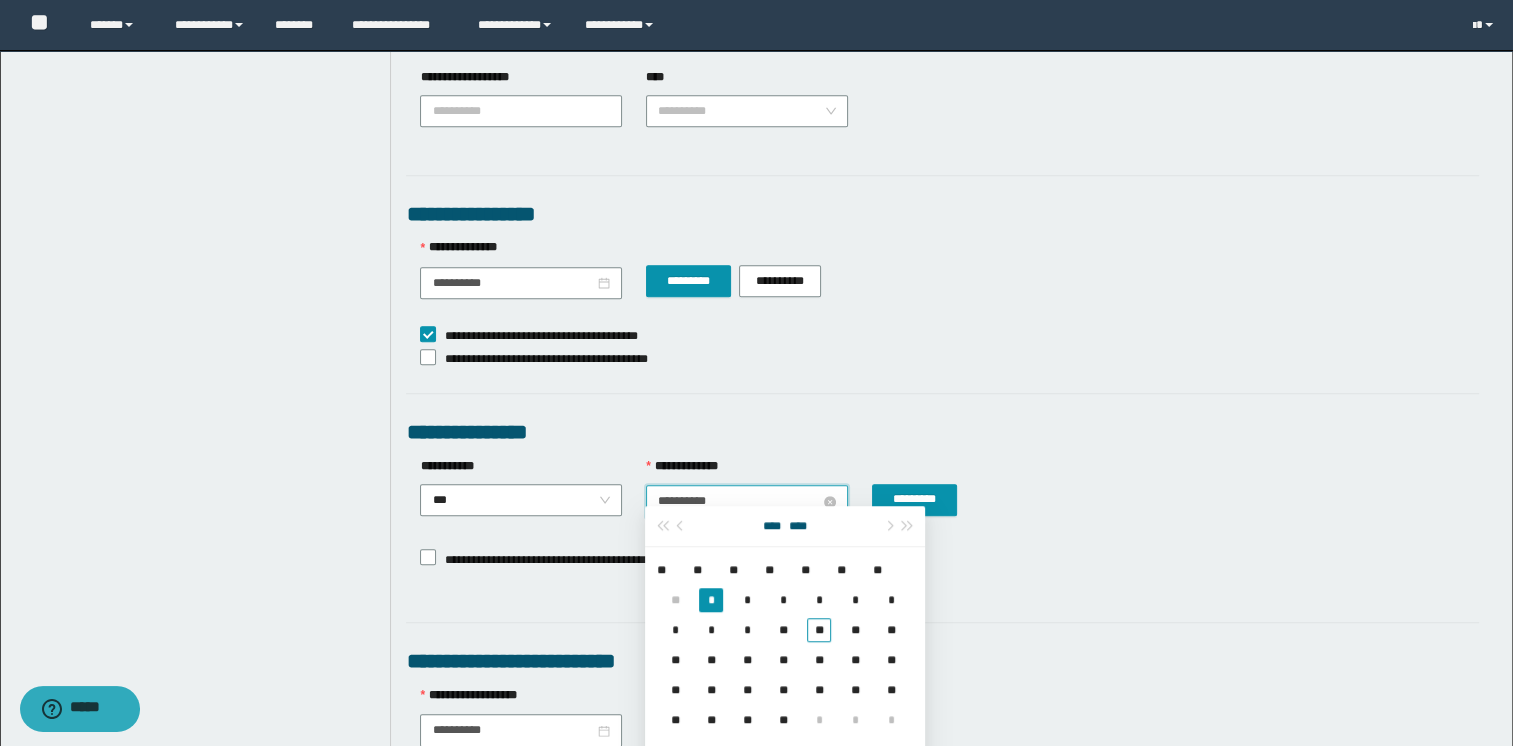 click on "**********" at bounding box center [739, 501] 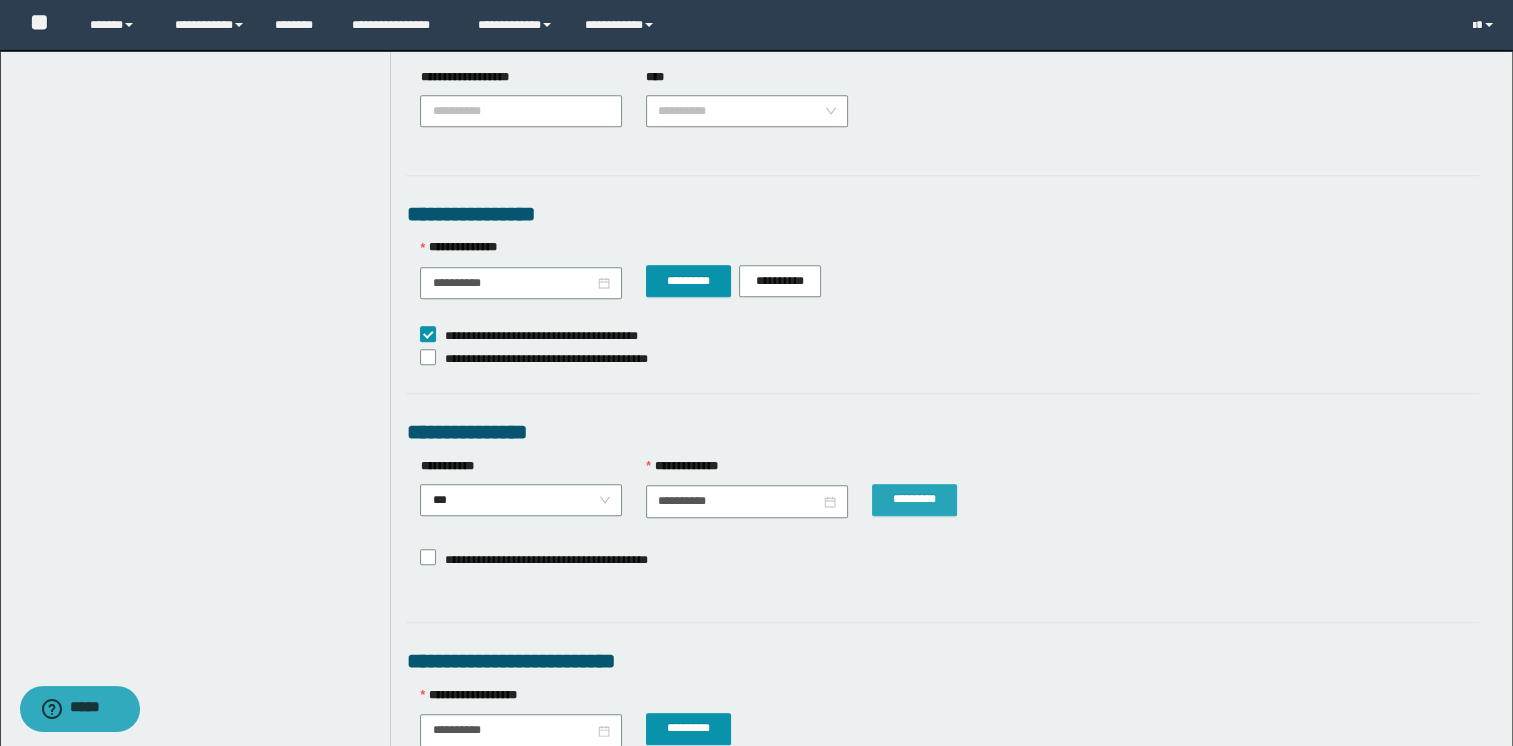 click on "*********" at bounding box center (914, 499) 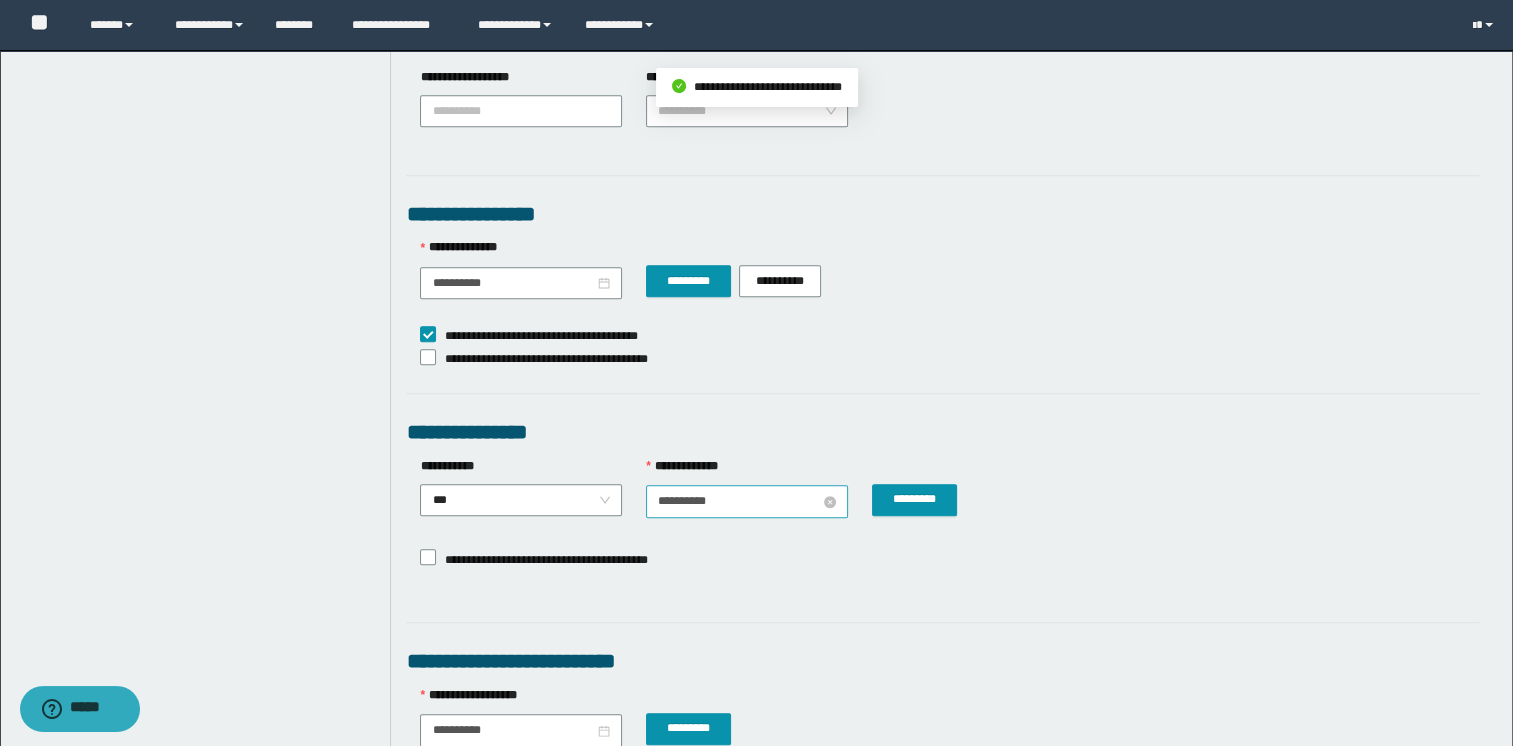 click on "**********" at bounding box center [739, 501] 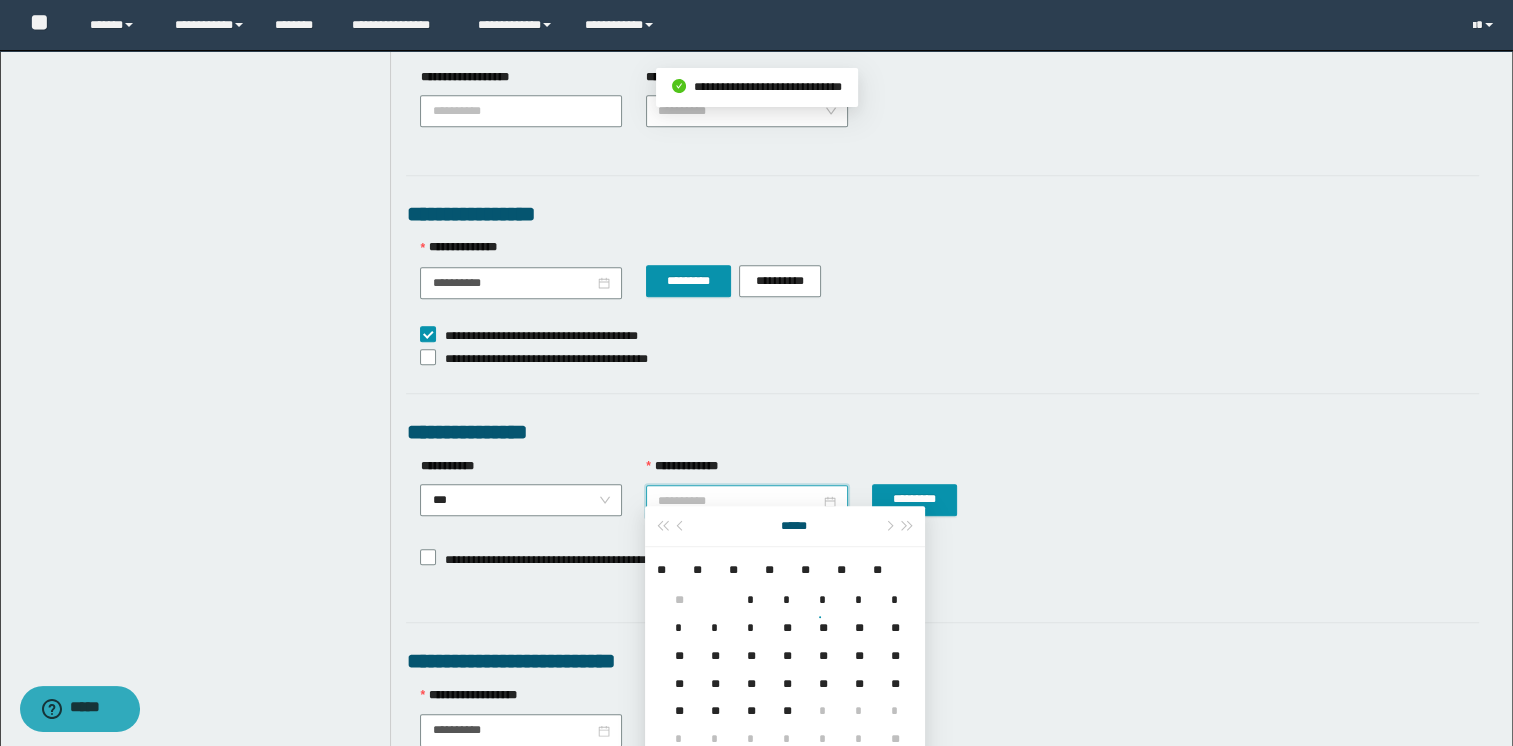 click on "*" at bounding box center (747, 588) 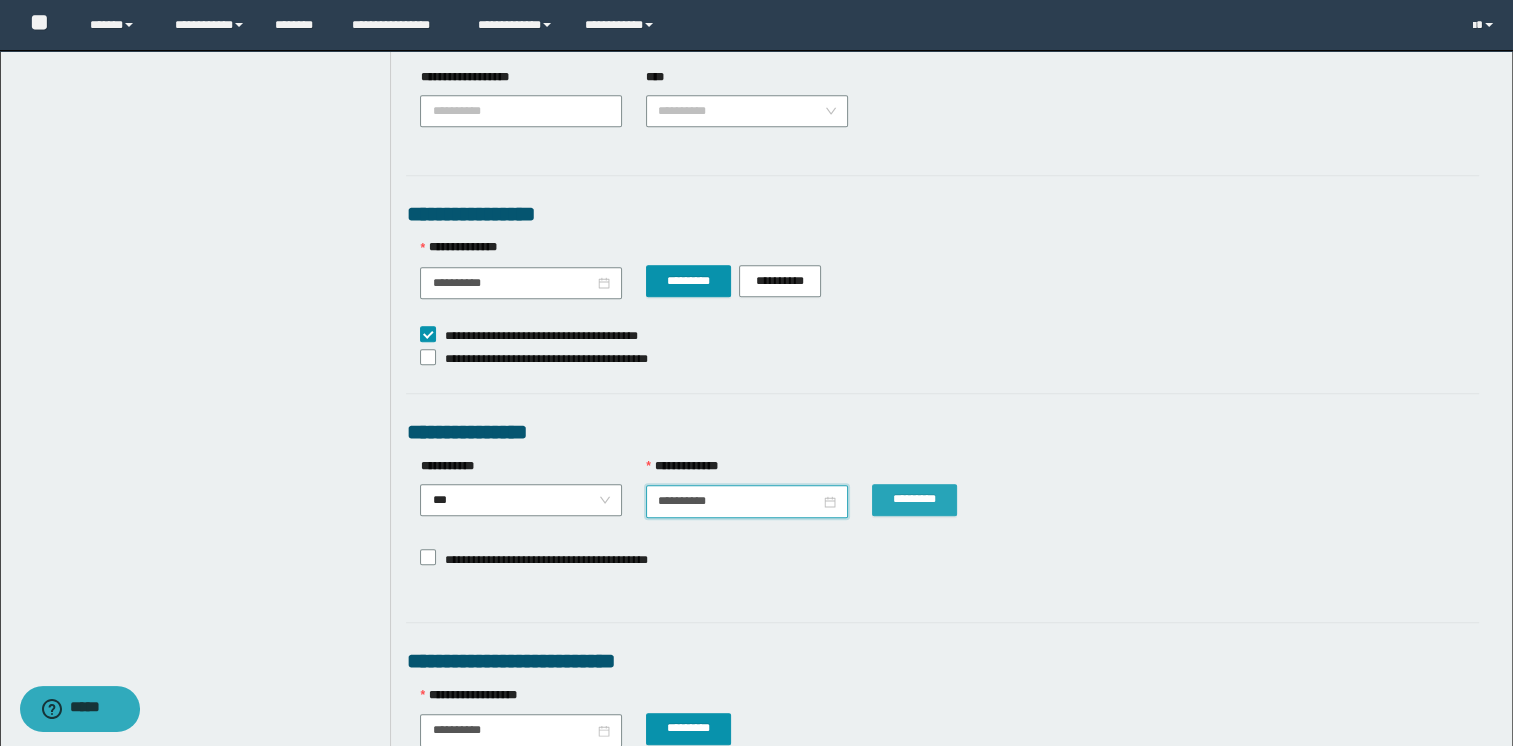 click on "*********" at bounding box center [914, 499] 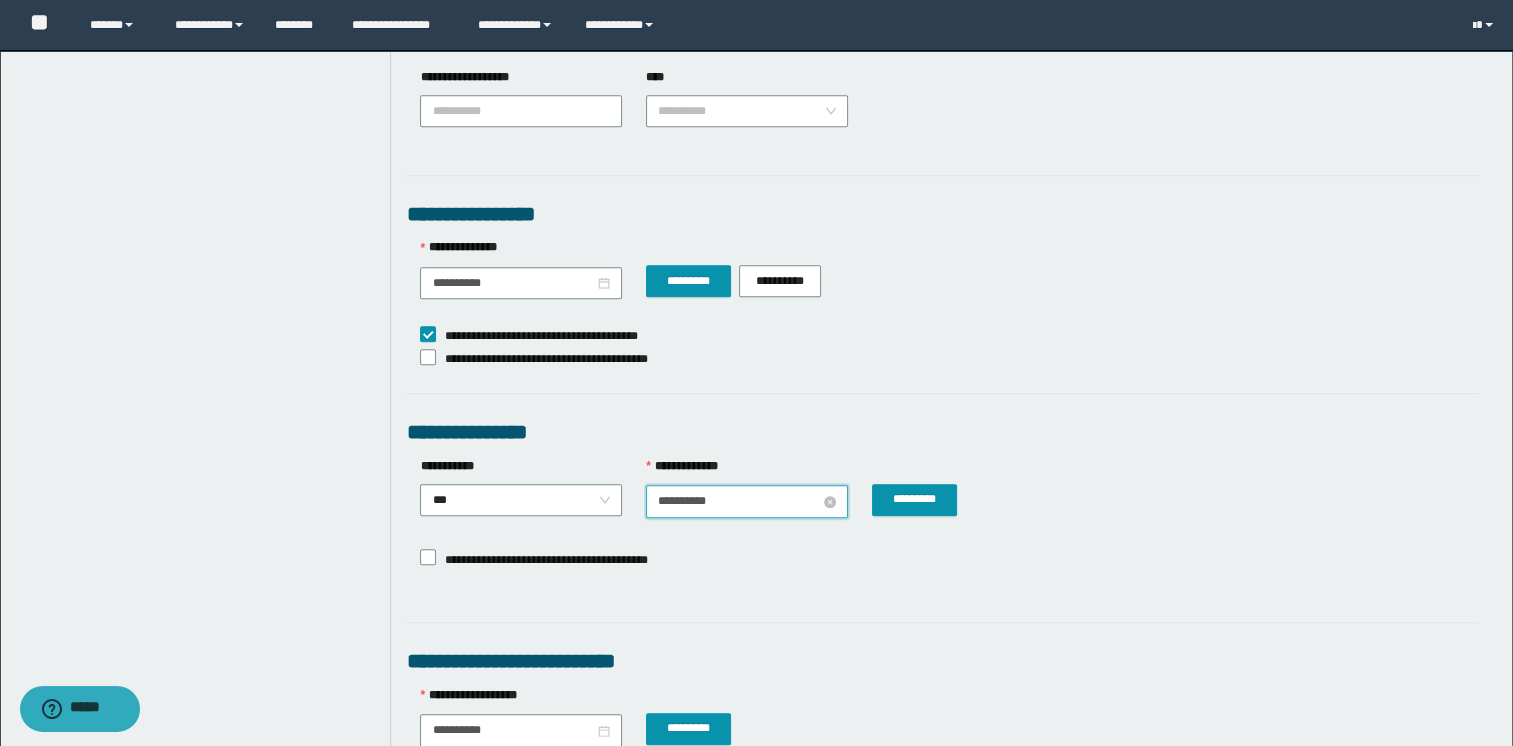 click on "**********" at bounding box center (739, 501) 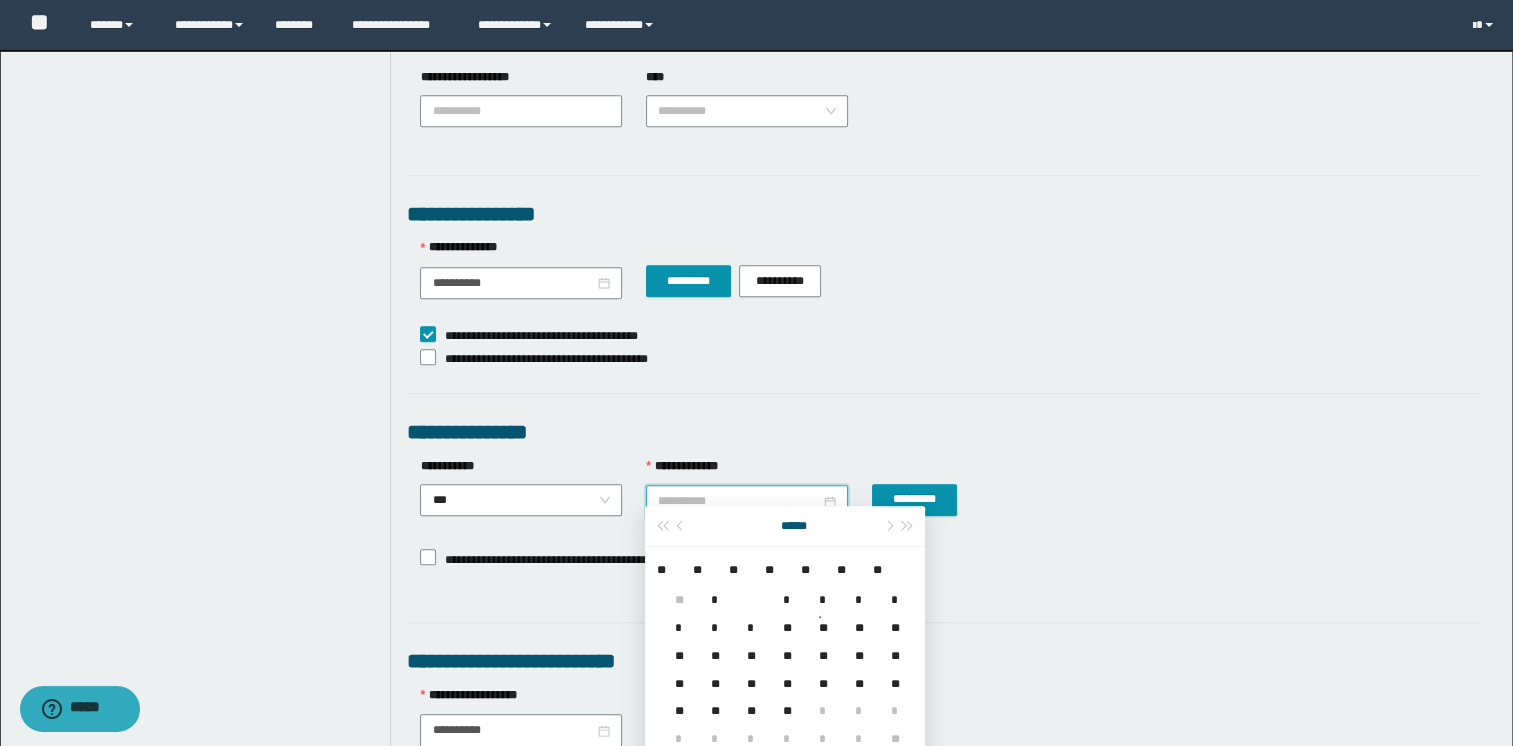 click on "*" at bounding box center [783, 588] 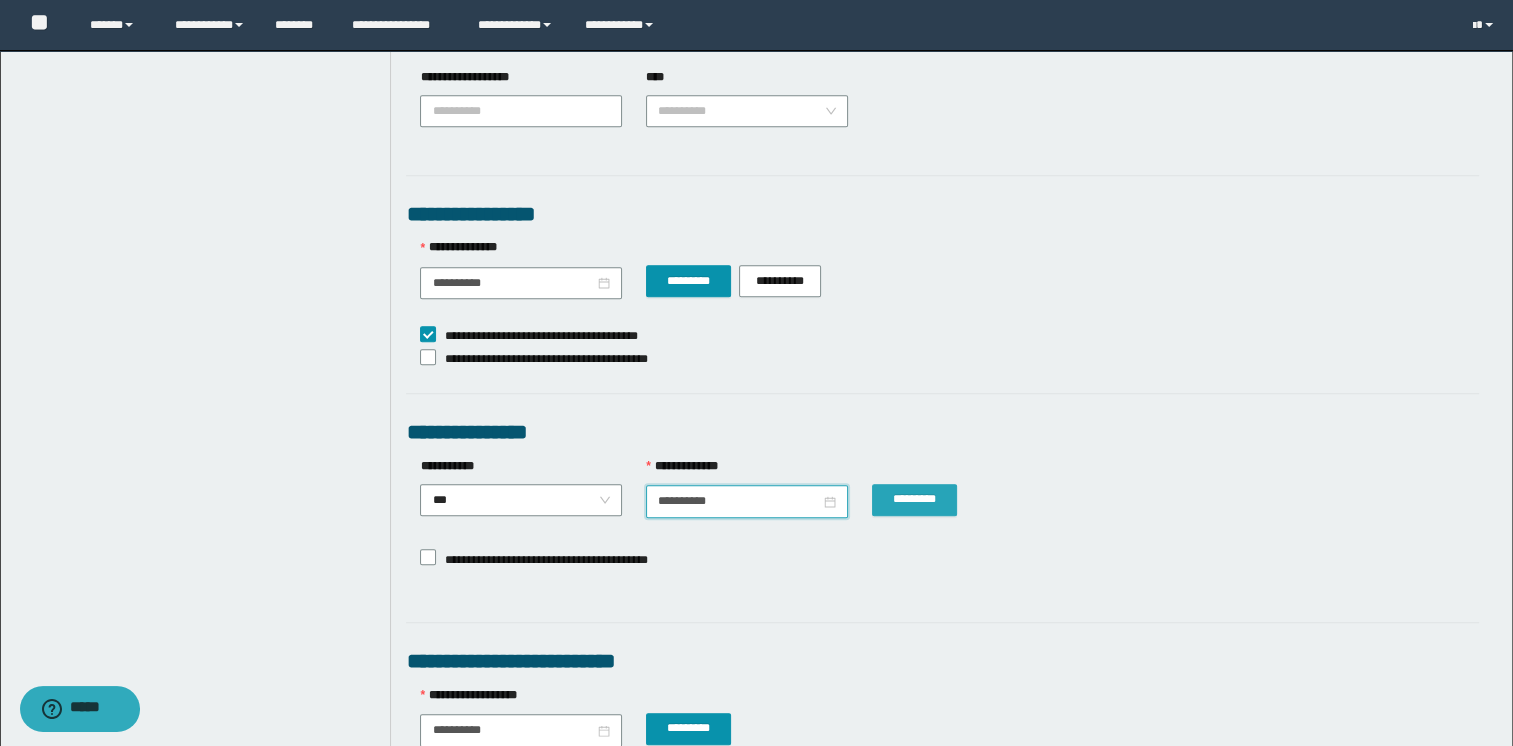 click on "*********" at bounding box center [914, 499] 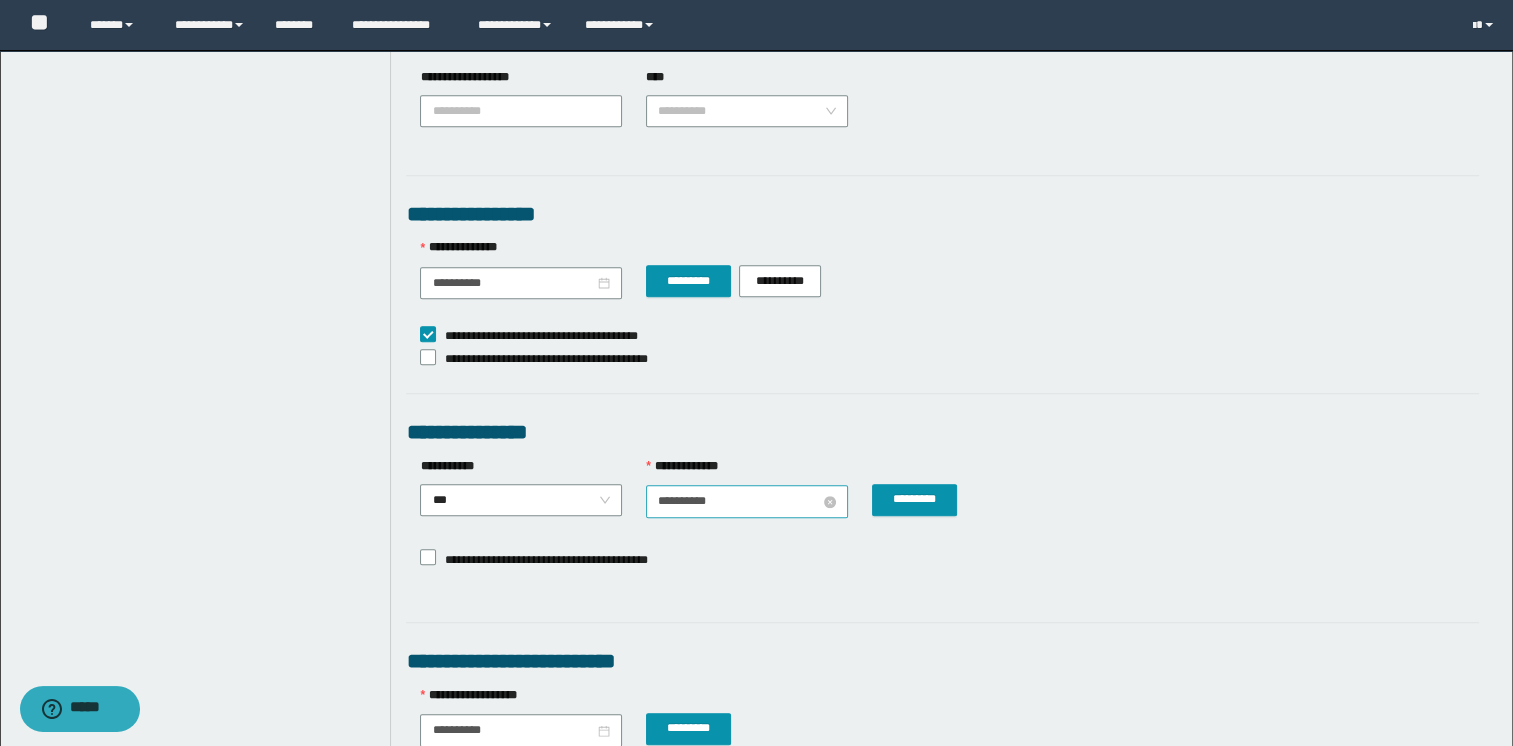 click on "**********" at bounding box center [739, 501] 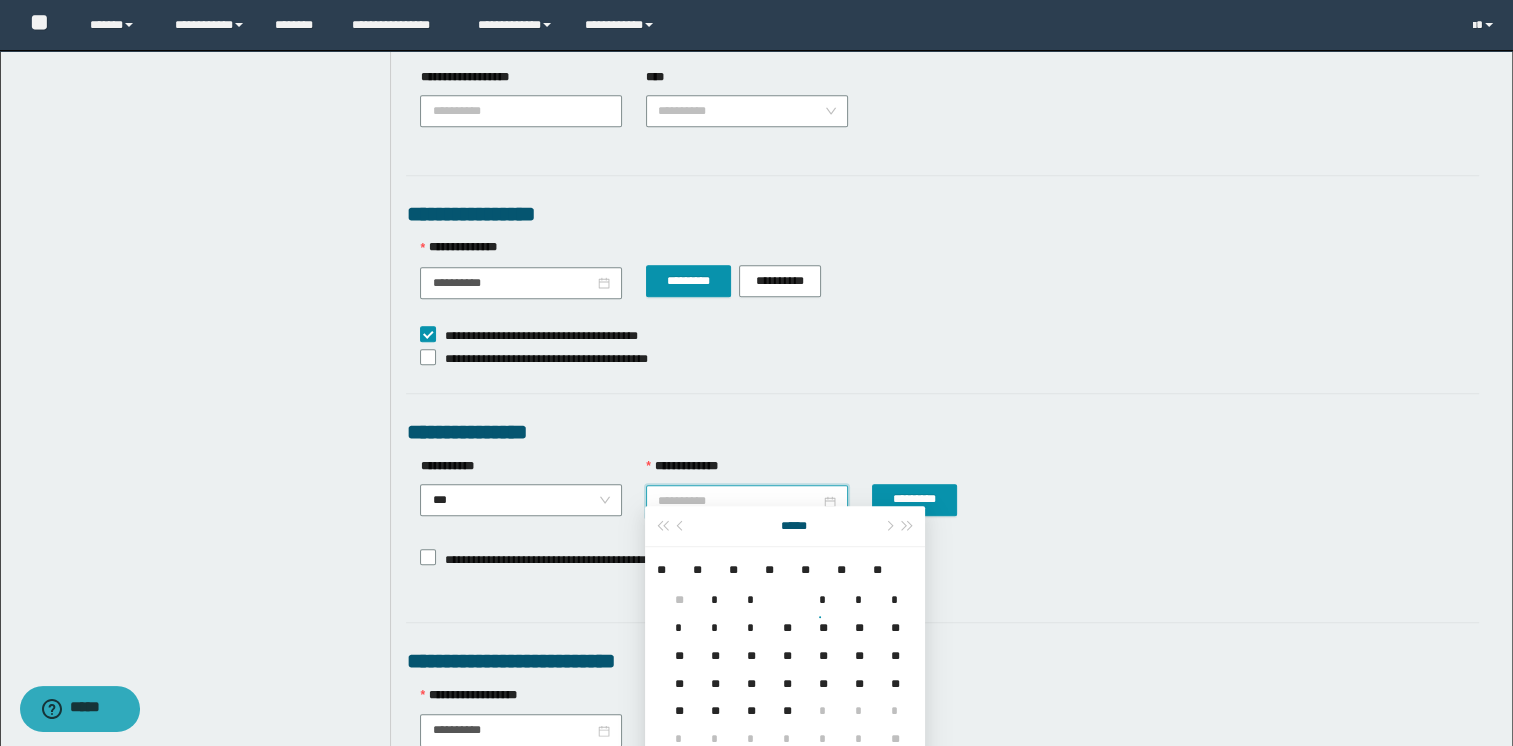 click on "*" at bounding box center [819, 588] 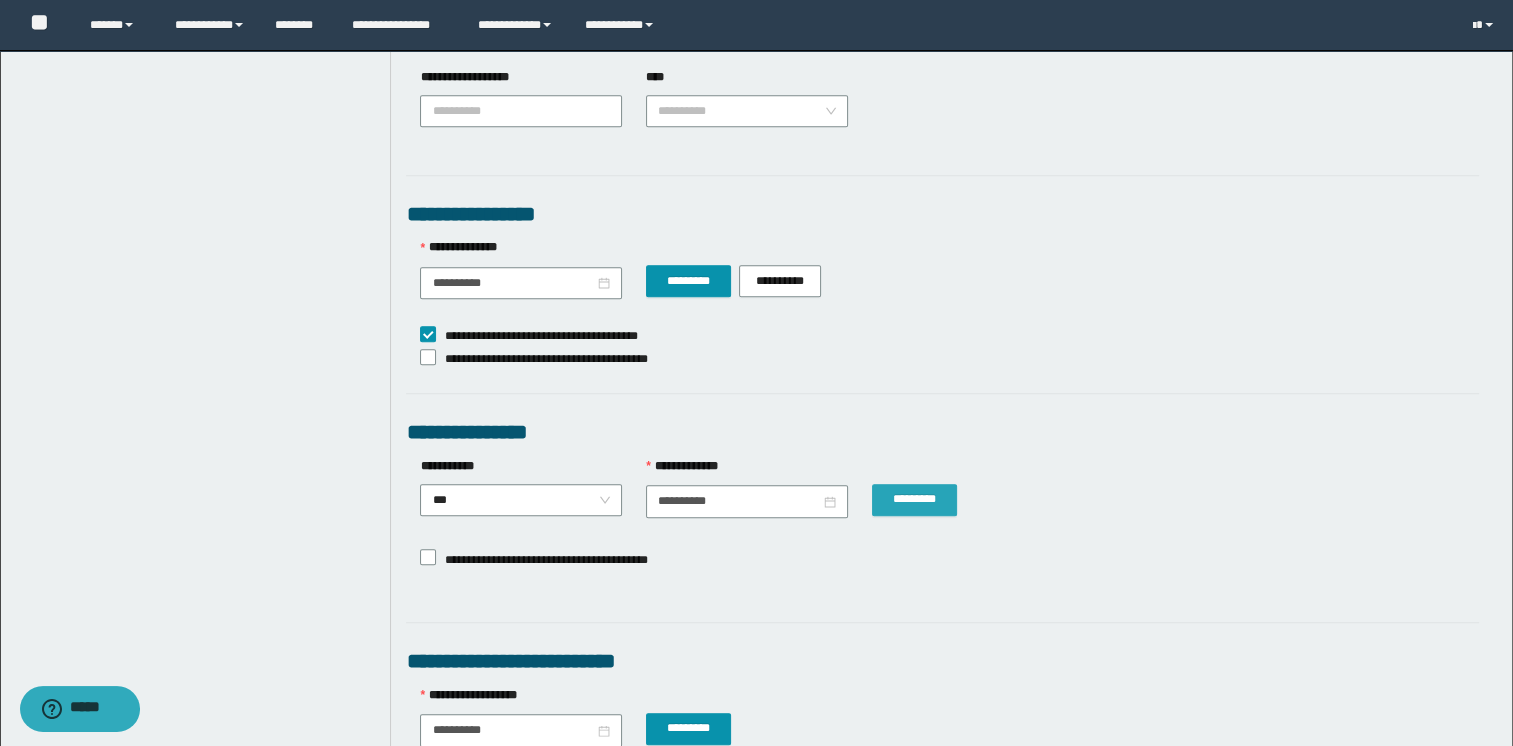 click on "*********" at bounding box center (914, 499) 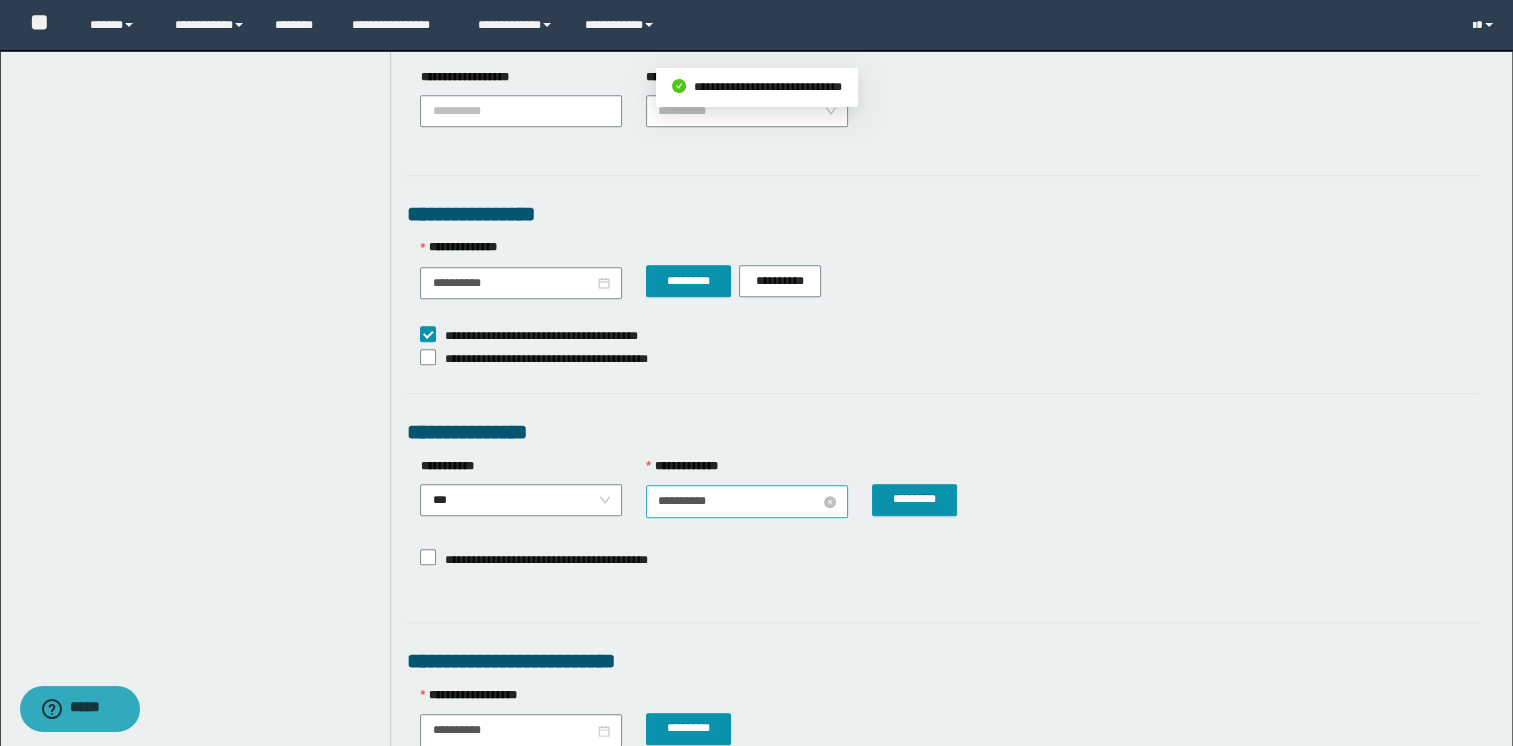 click on "**********" at bounding box center (739, 501) 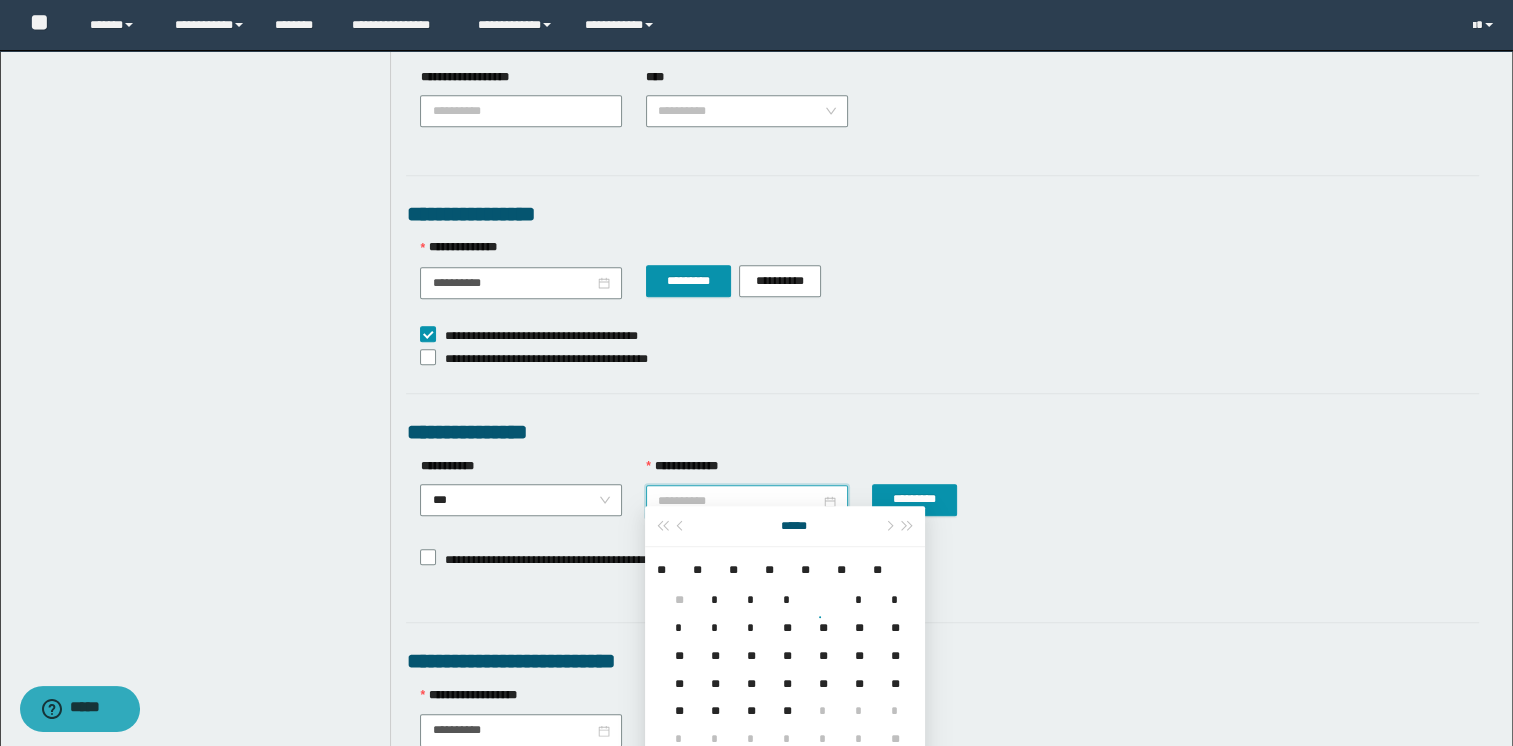 click on "*" at bounding box center [855, 588] 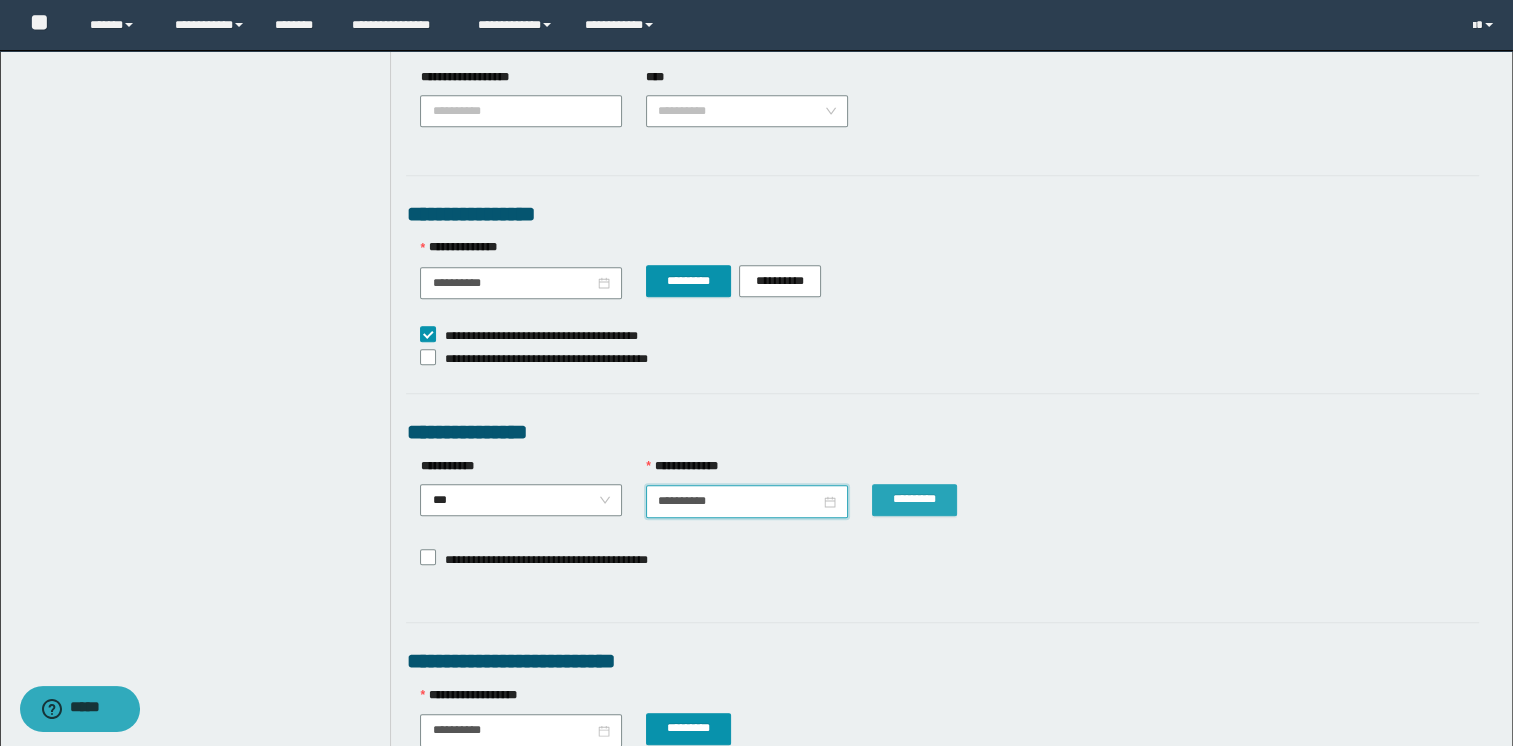 click on "*********" at bounding box center [914, 499] 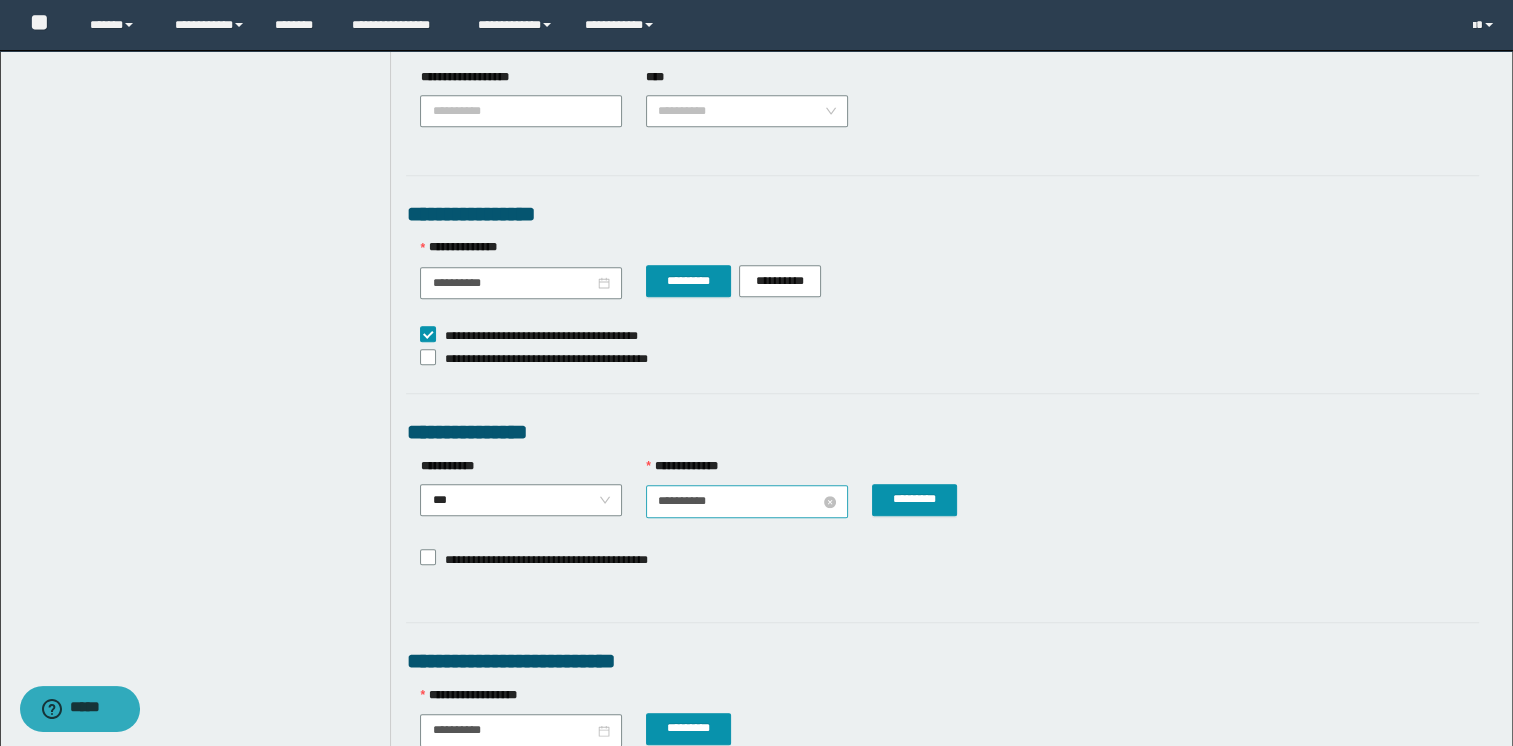 click on "**********" at bounding box center (739, 501) 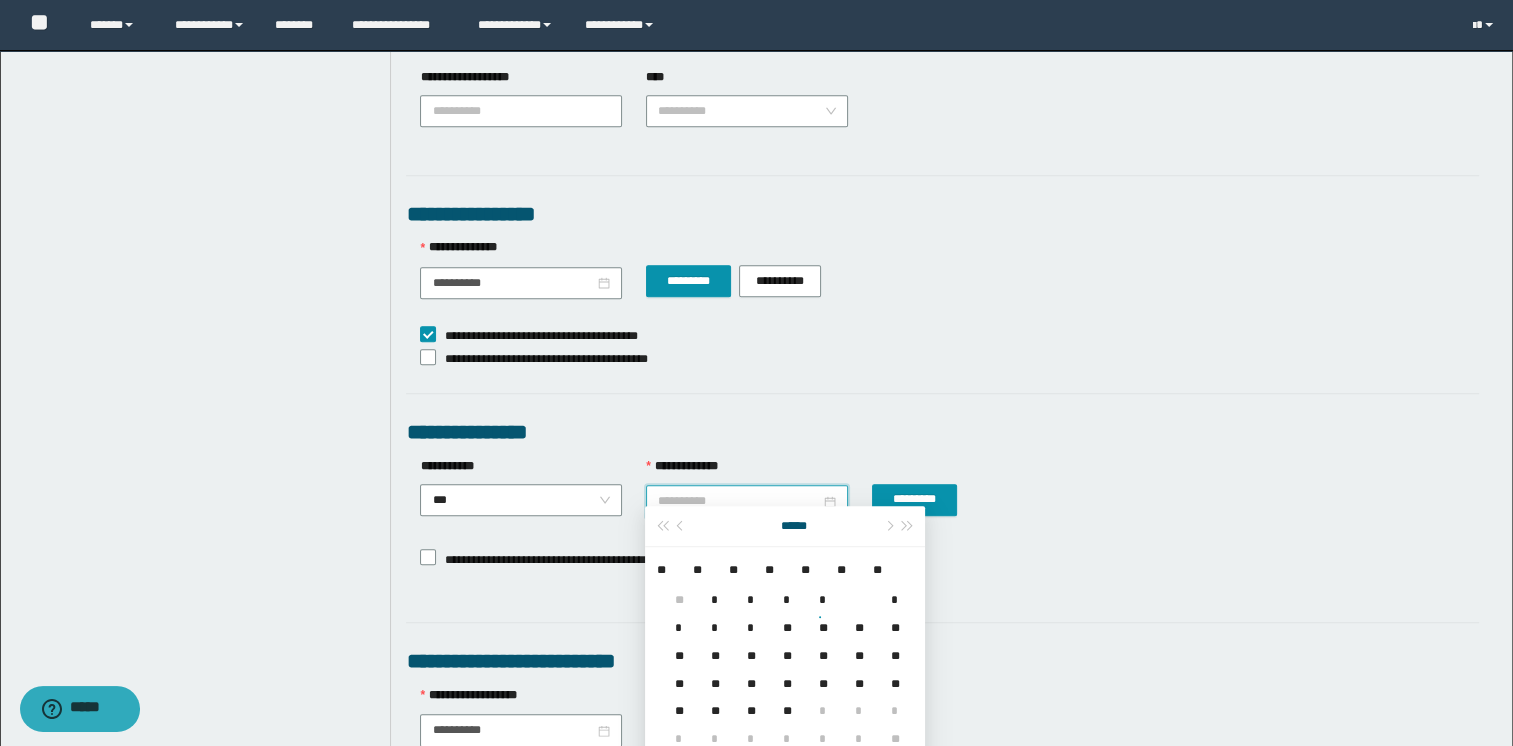 click on "*" at bounding box center (675, 616) 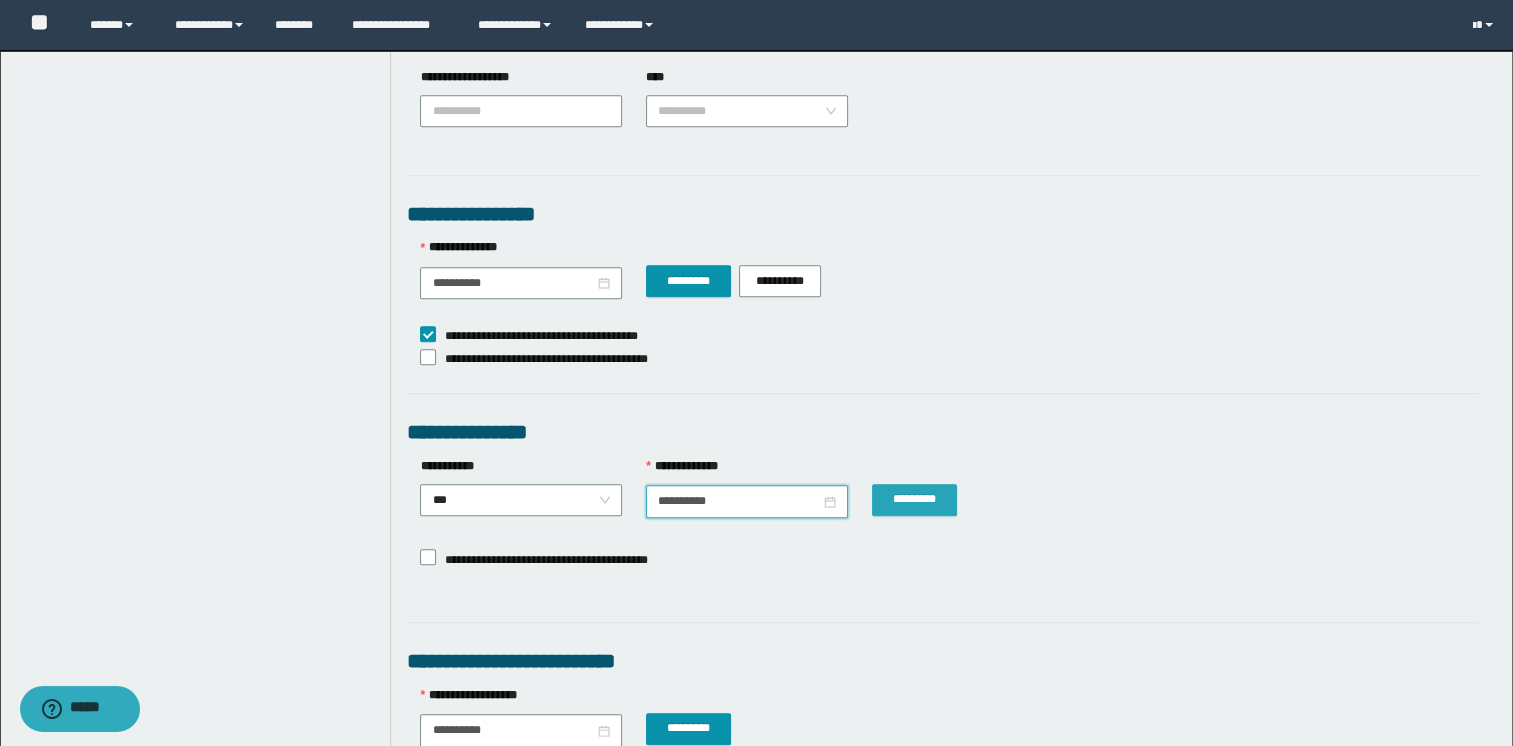 click on "*********" at bounding box center [914, 499] 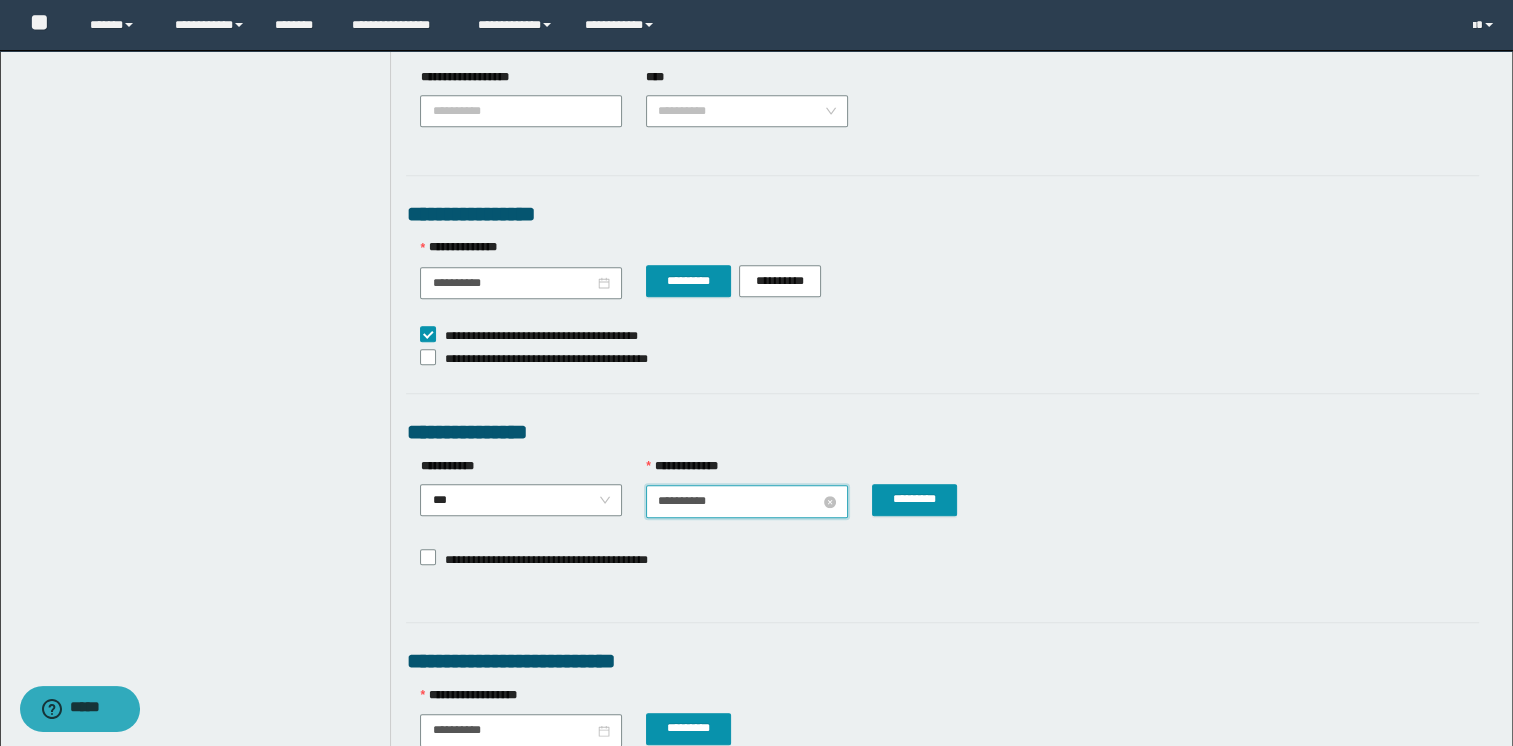 click on "**********" at bounding box center (739, 501) 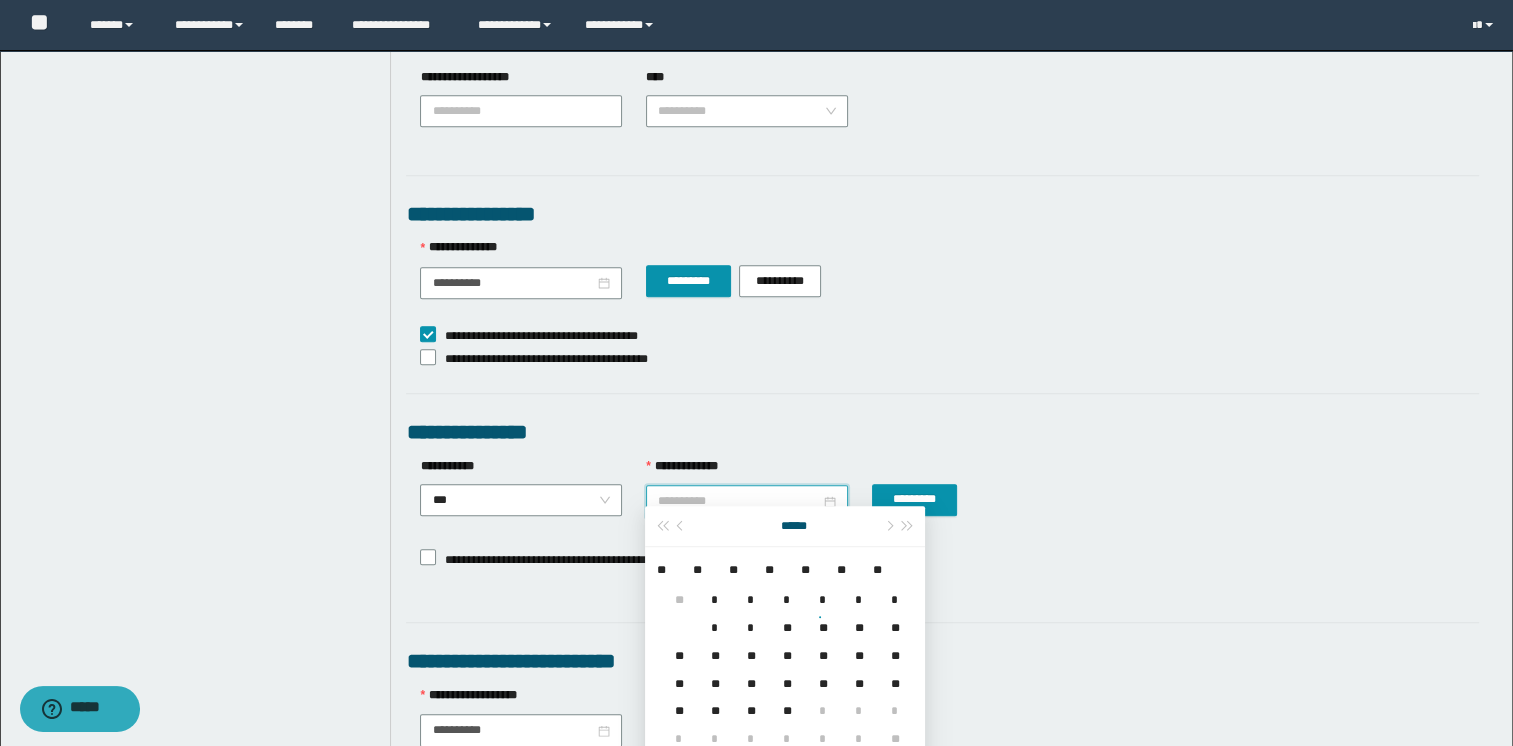 click on "*" at bounding box center (711, 616) 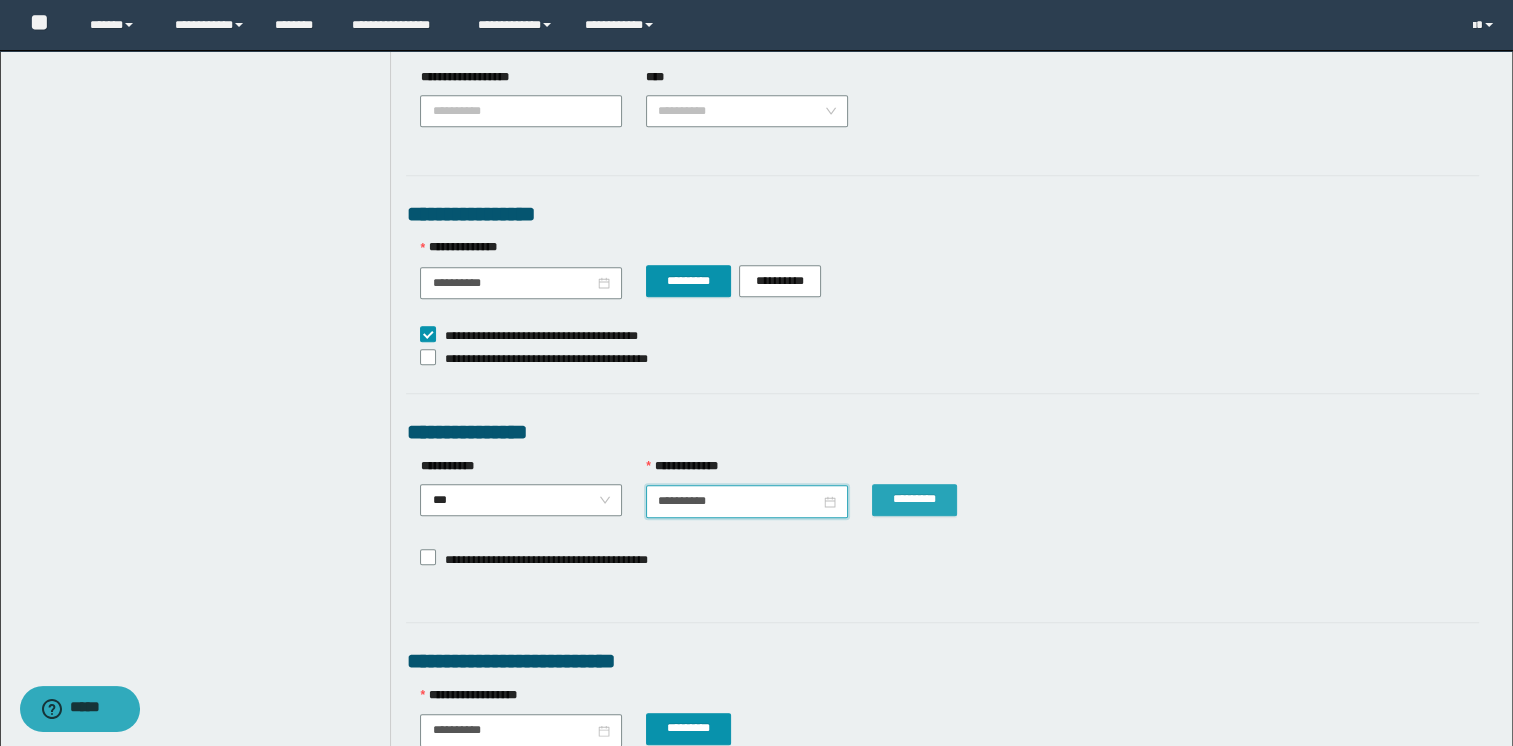 click on "*********" at bounding box center [914, 499] 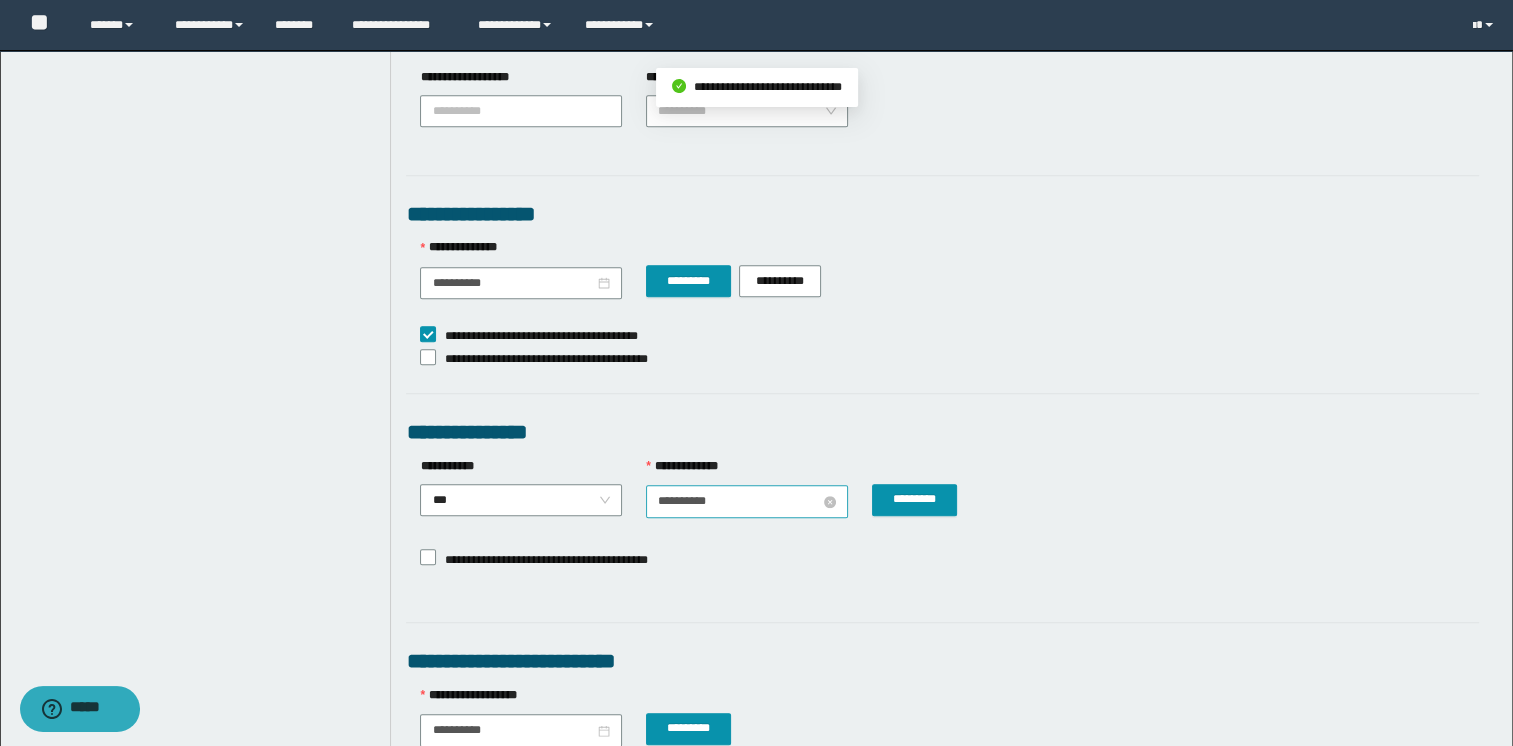 click on "**********" at bounding box center (739, 501) 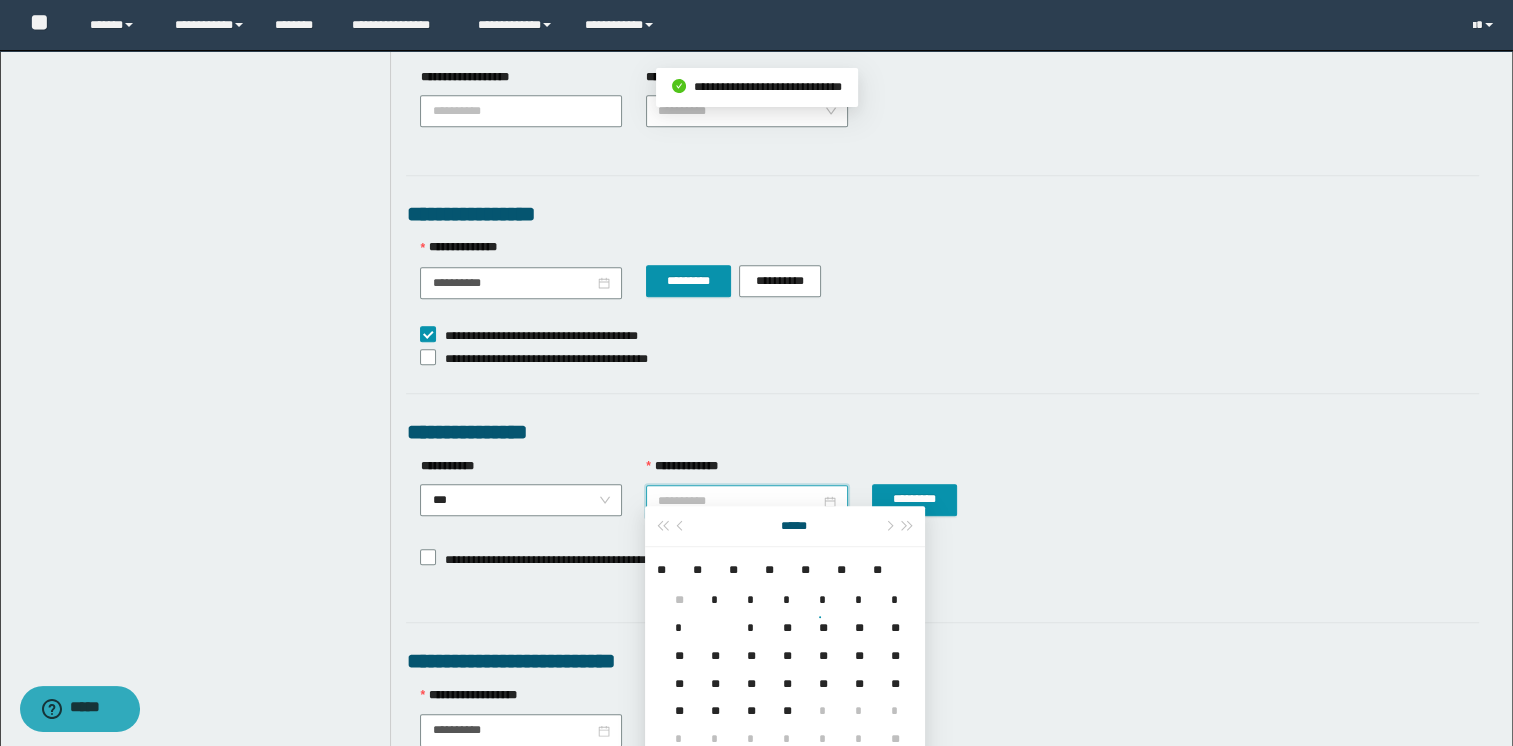 click on "*" at bounding box center (747, 616) 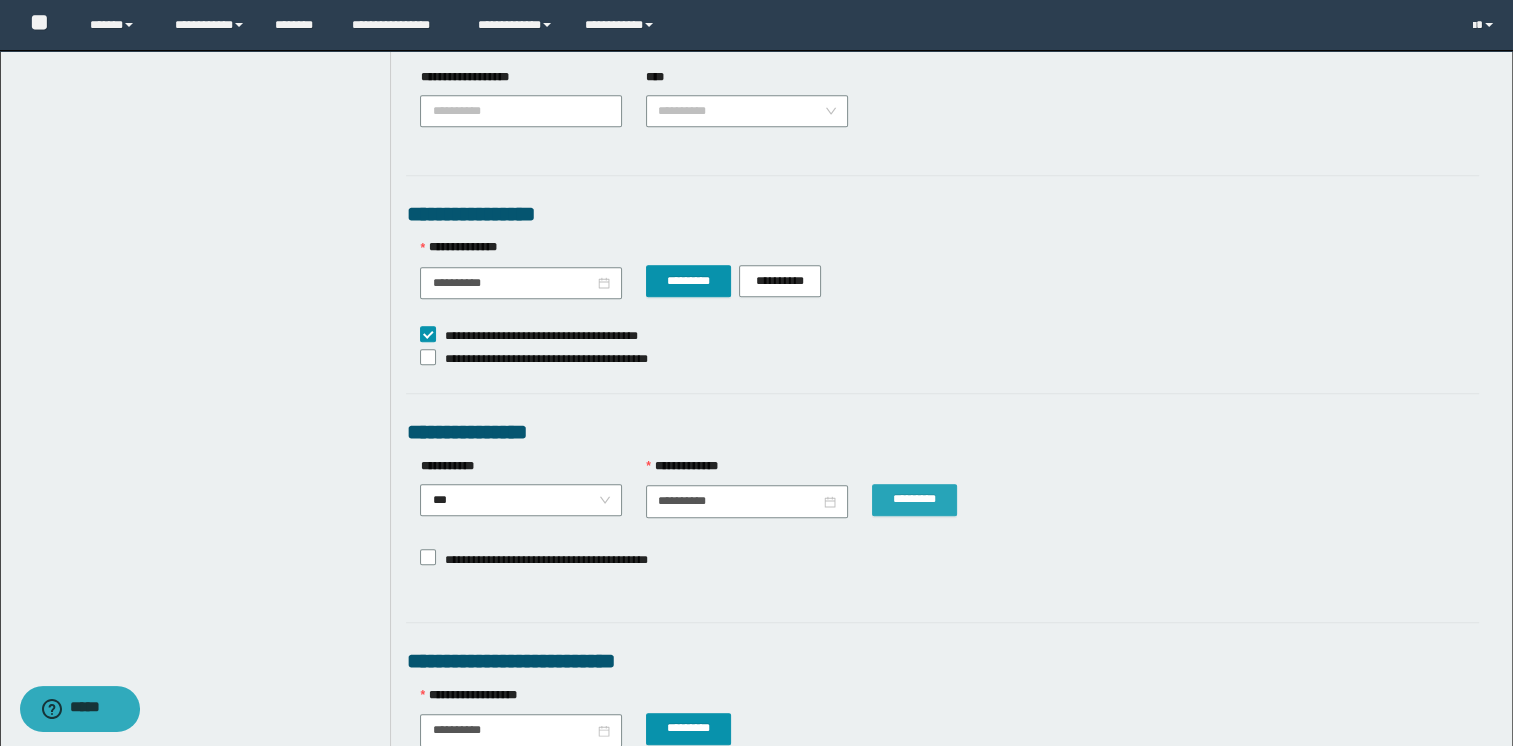click on "*********" at bounding box center (914, 499) 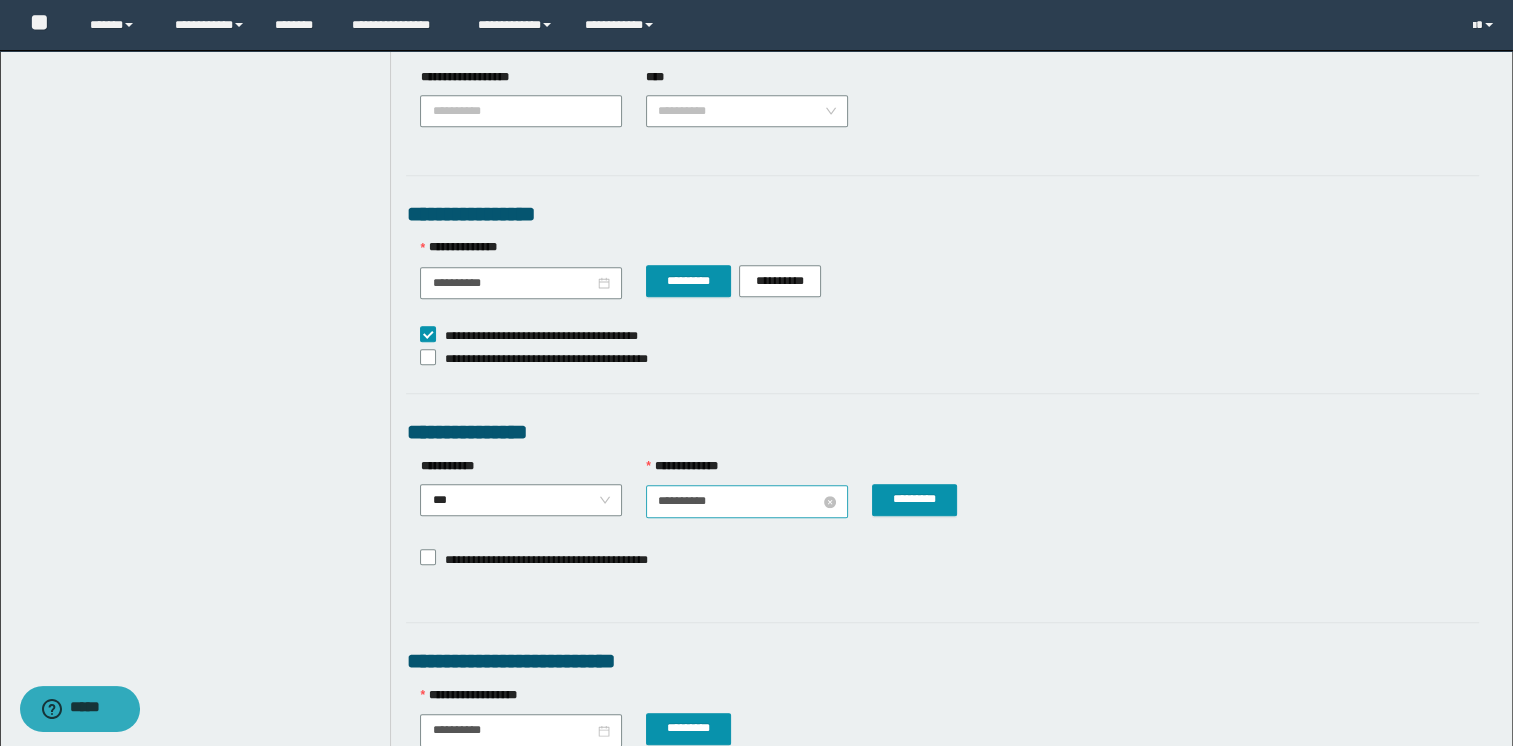 click on "**********" at bounding box center [739, 501] 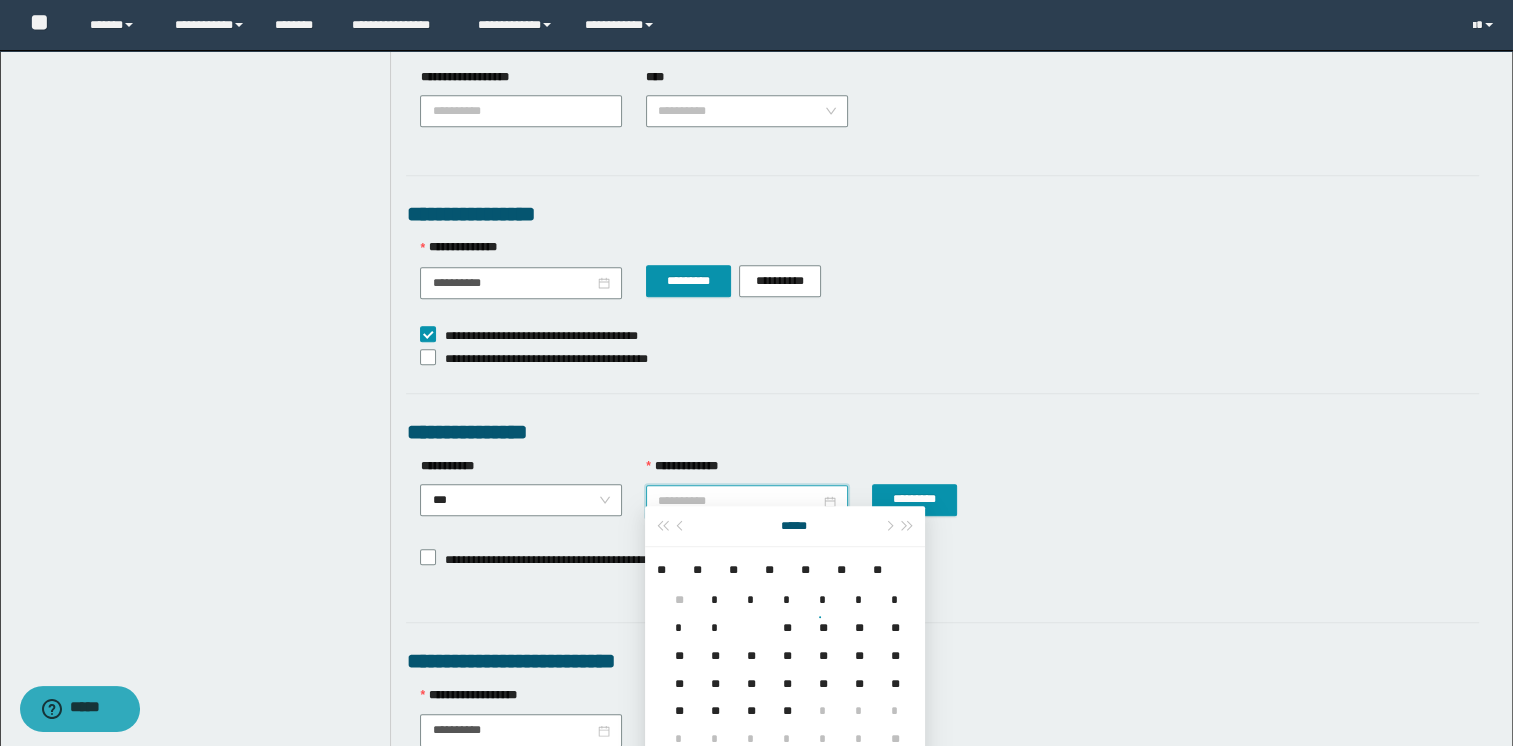 click on "**" at bounding box center [783, 616] 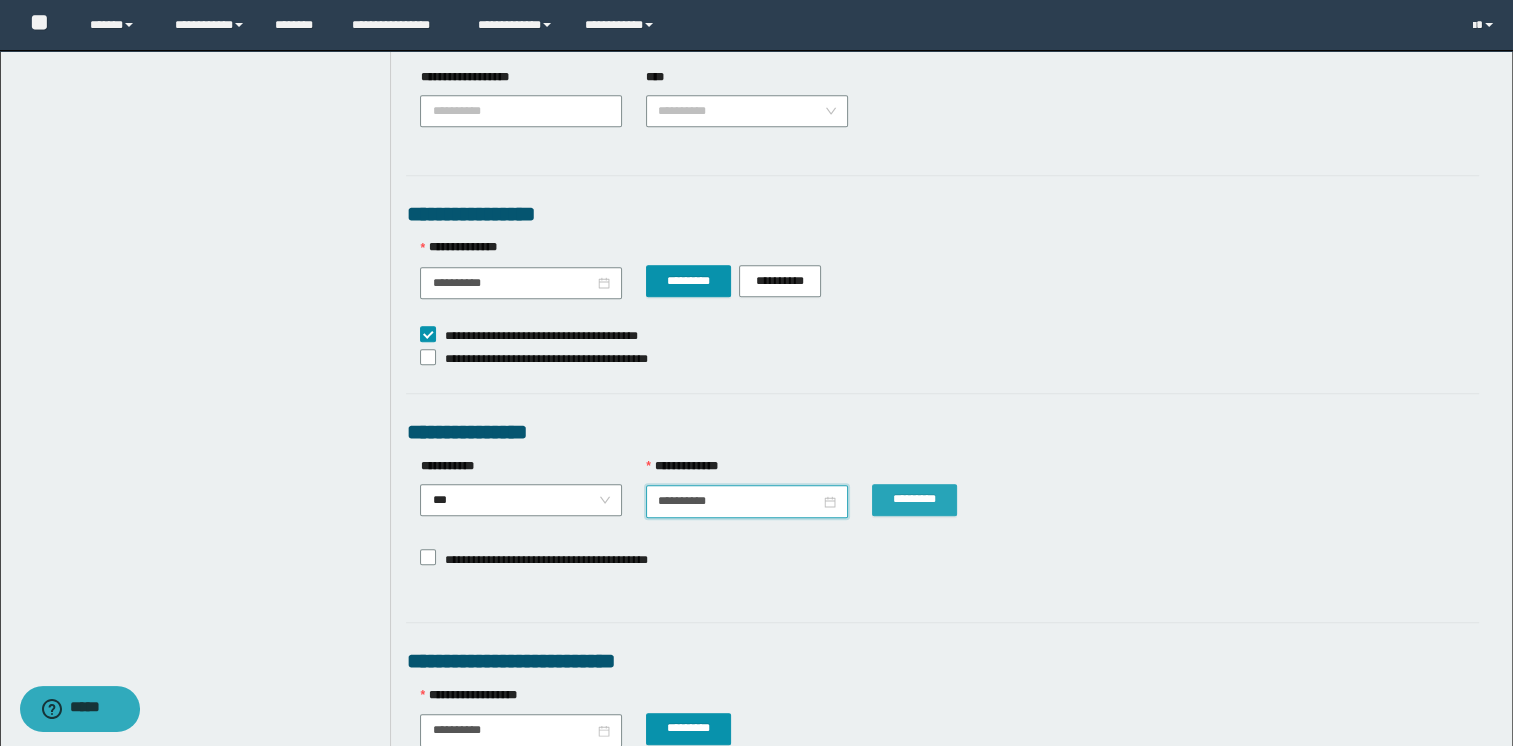 click on "*********" at bounding box center (914, 499) 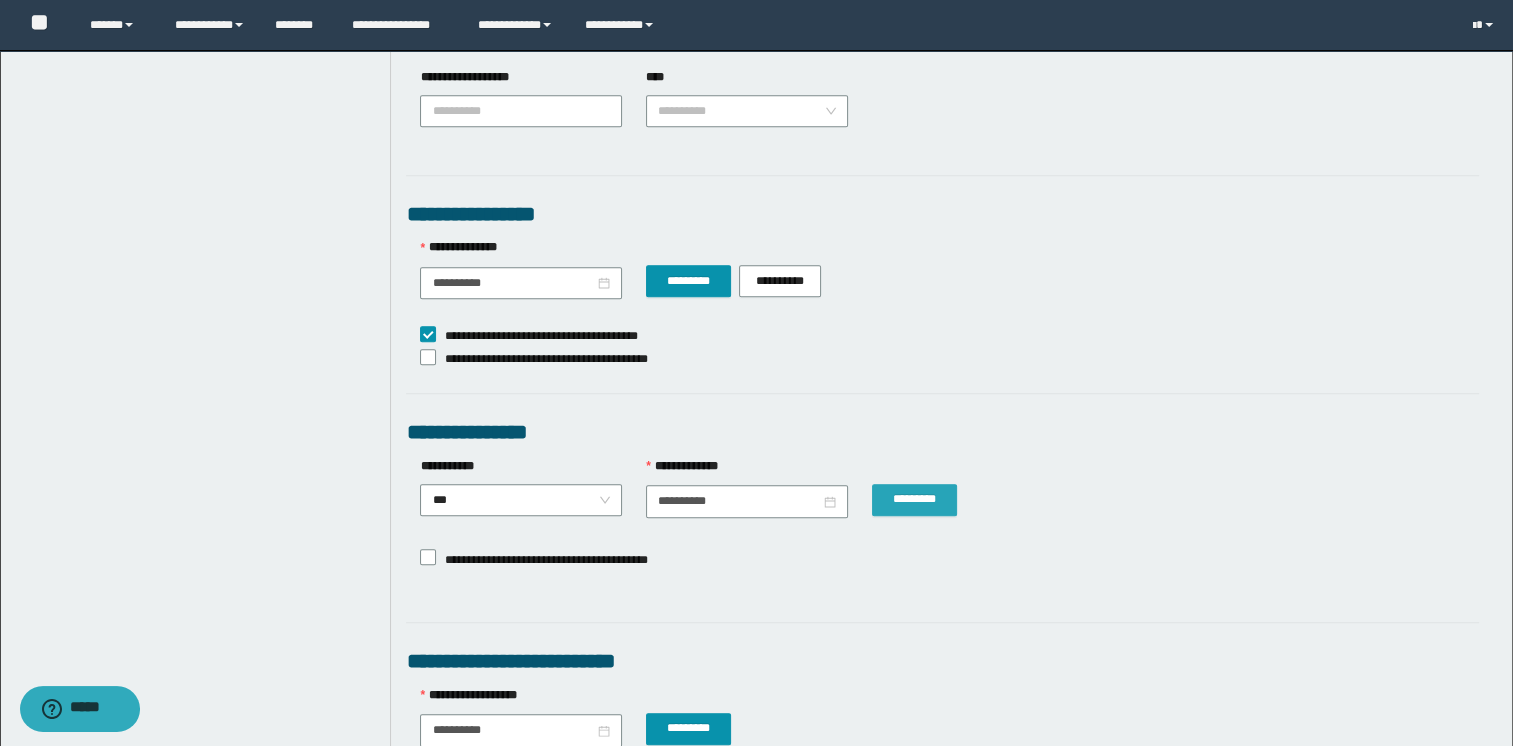 click on "*********" at bounding box center (914, 499) 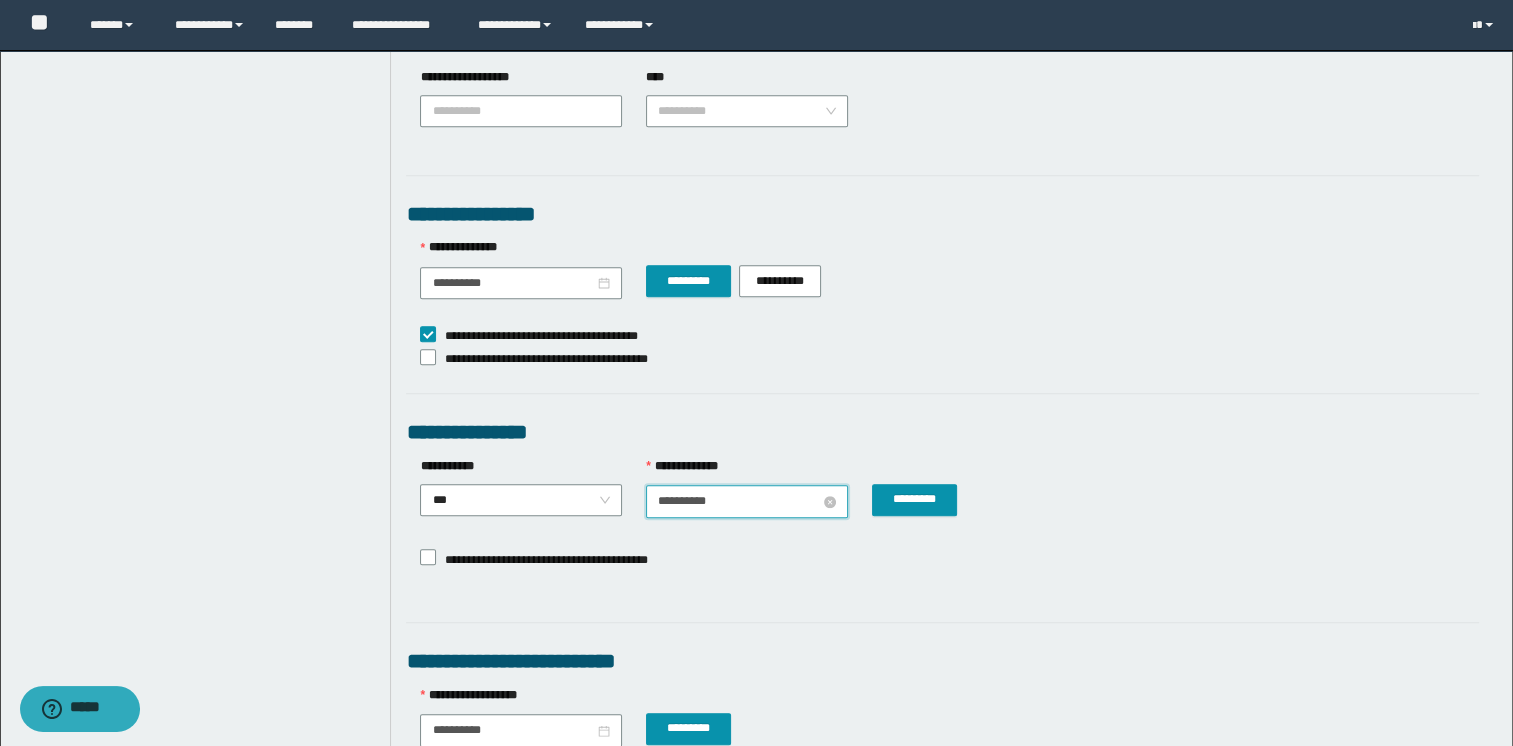 click on "**********" at bounding box center (739, 501) 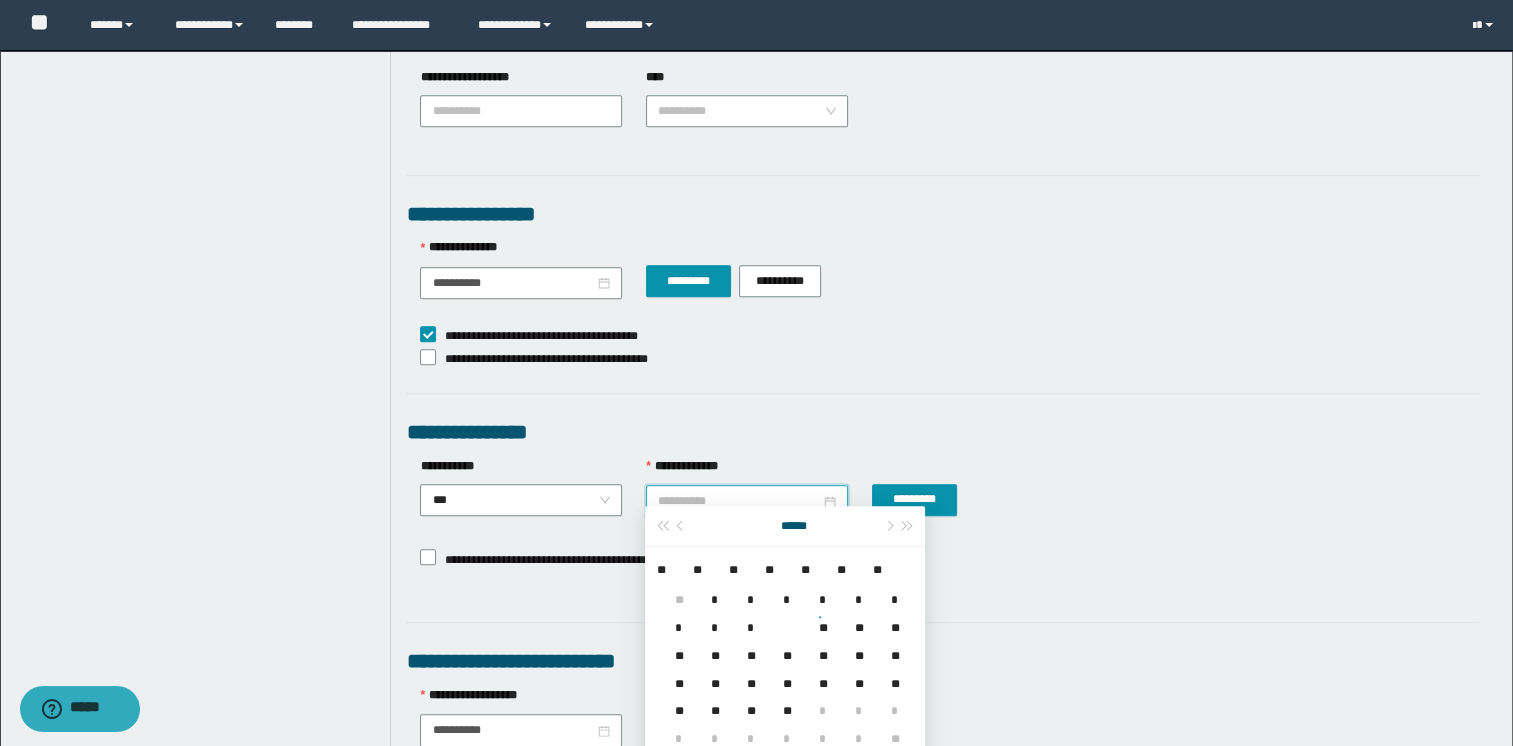 click on "**" at bounding box center (819, 616) 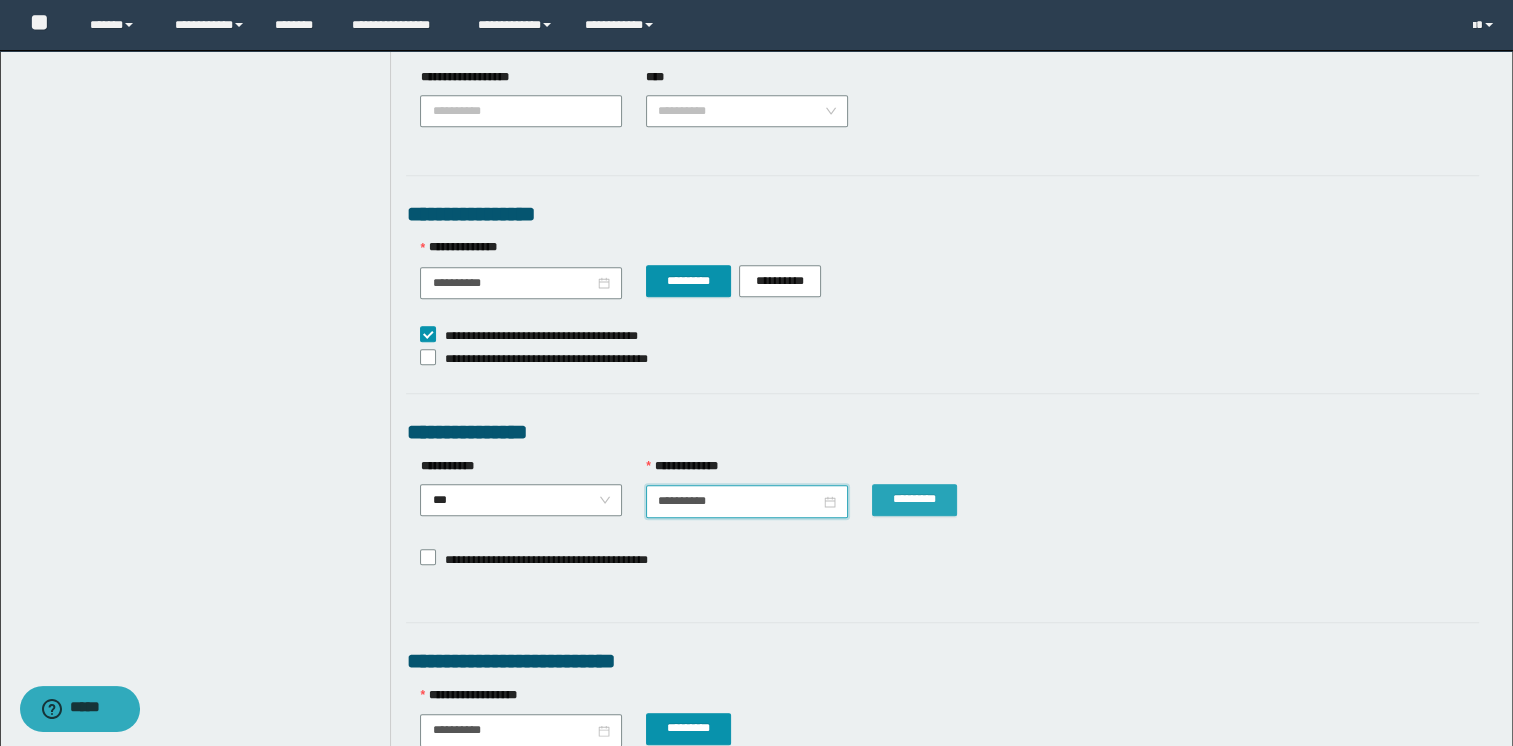 click on "*********" at bounding box center [914, 499] 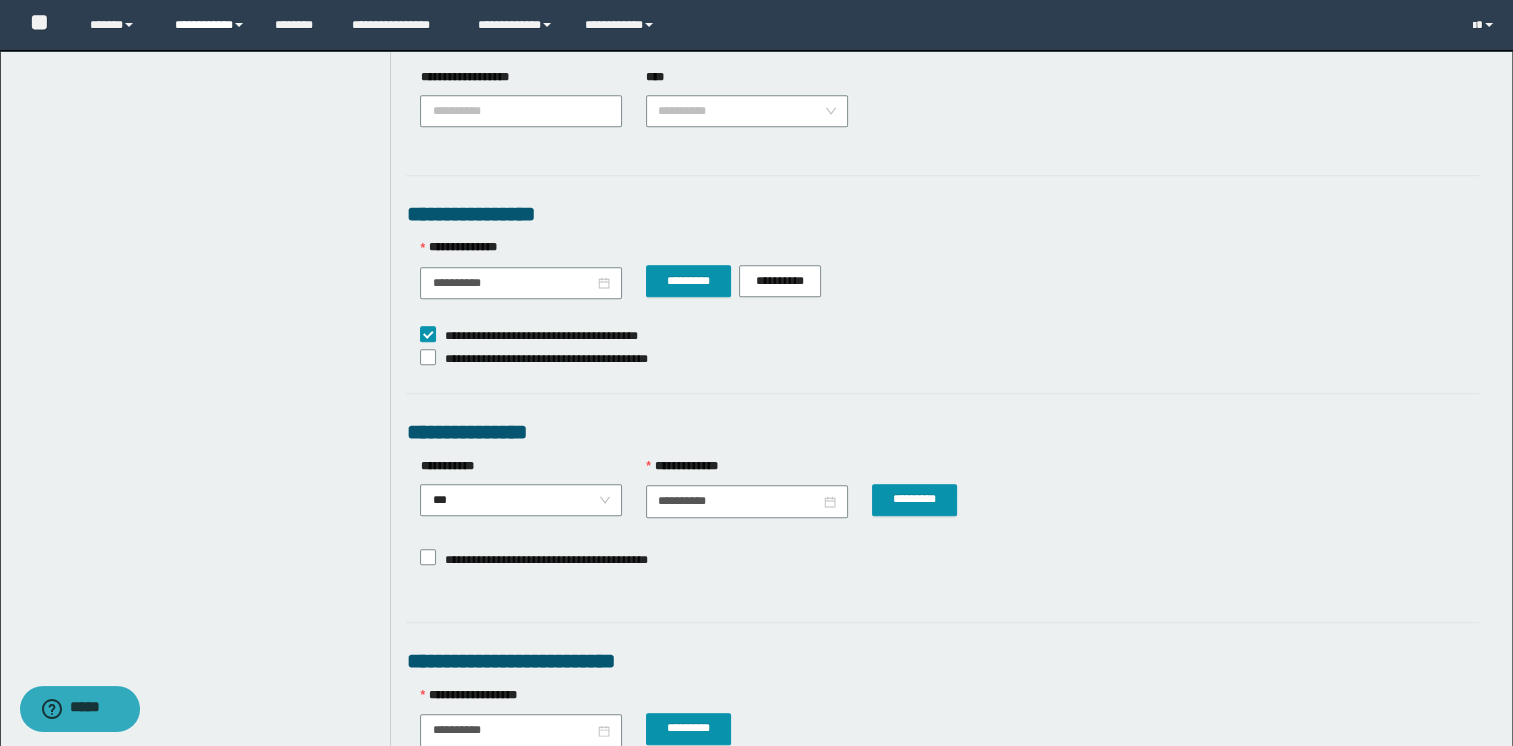 click on "**********" at bounding box center (210, 25) 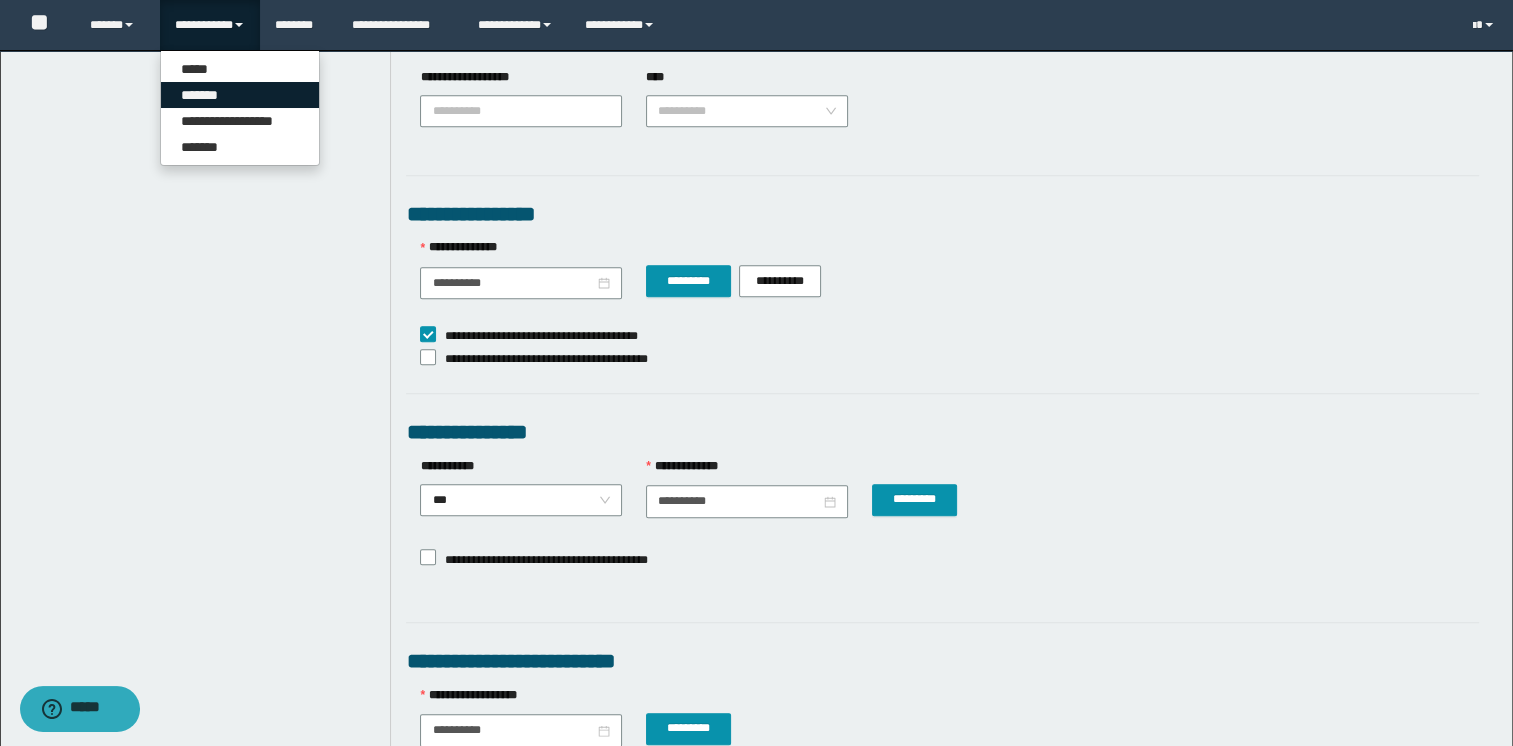 click on "*******" at bounding box center [240, 95] 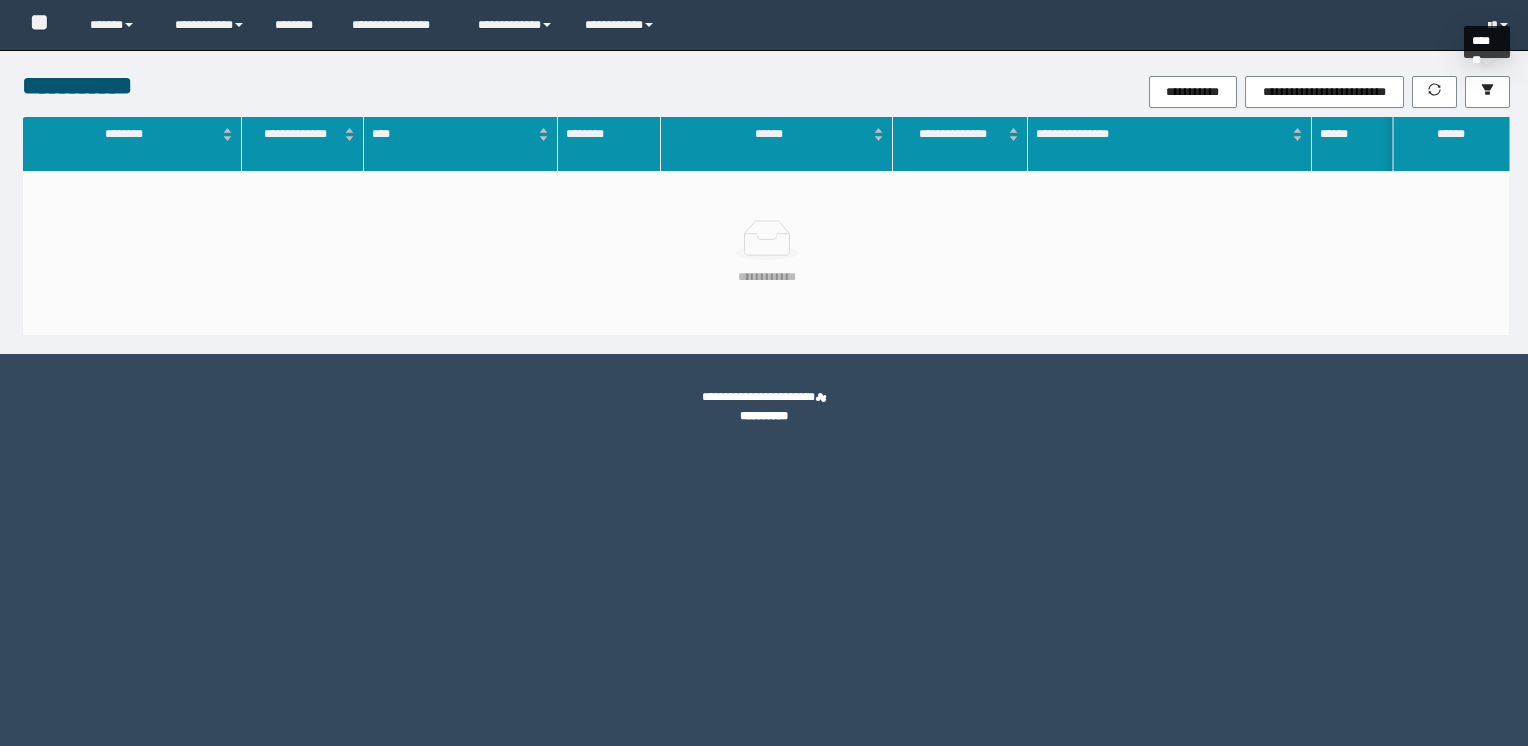 scroll, scrollTop: 0, scrollLeft: 0, axis: both 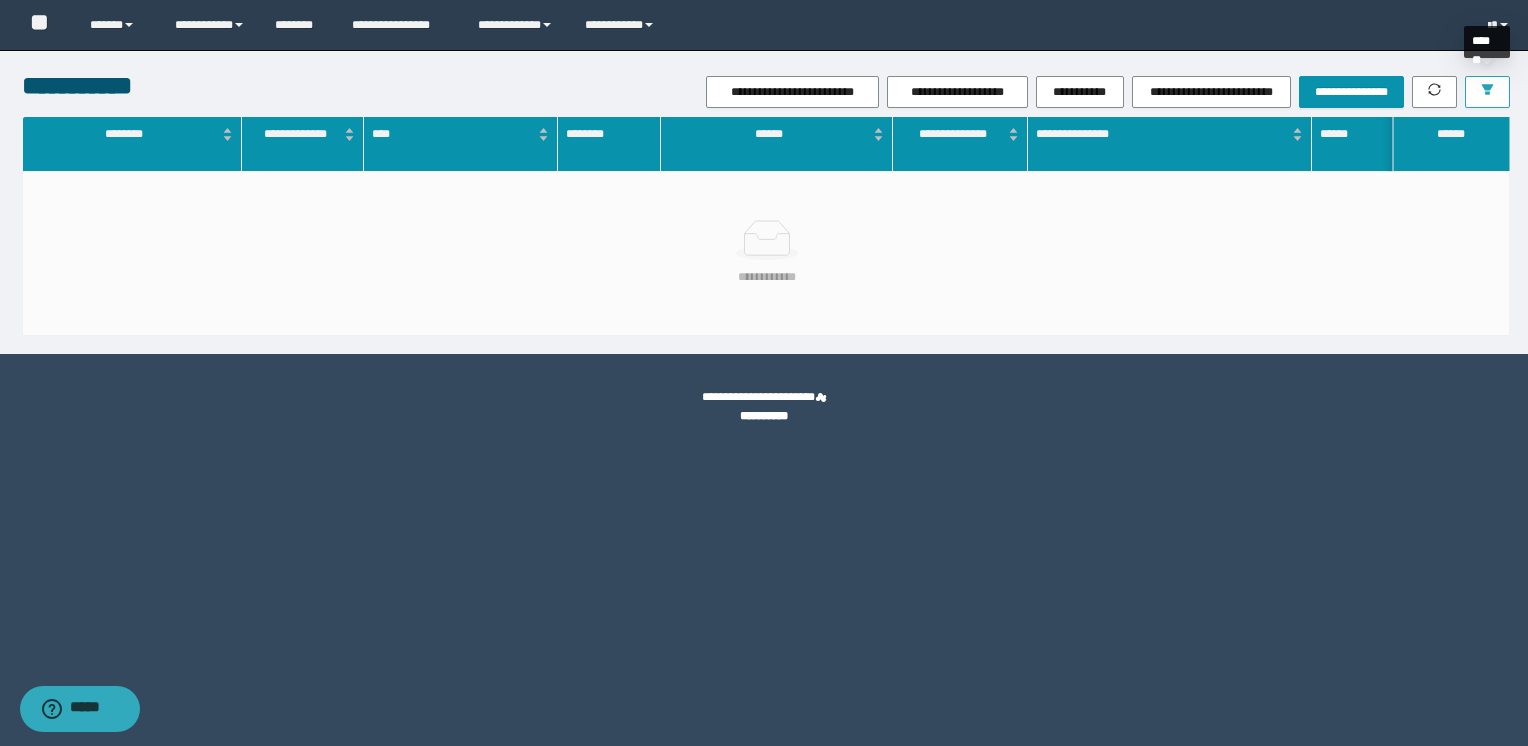 click 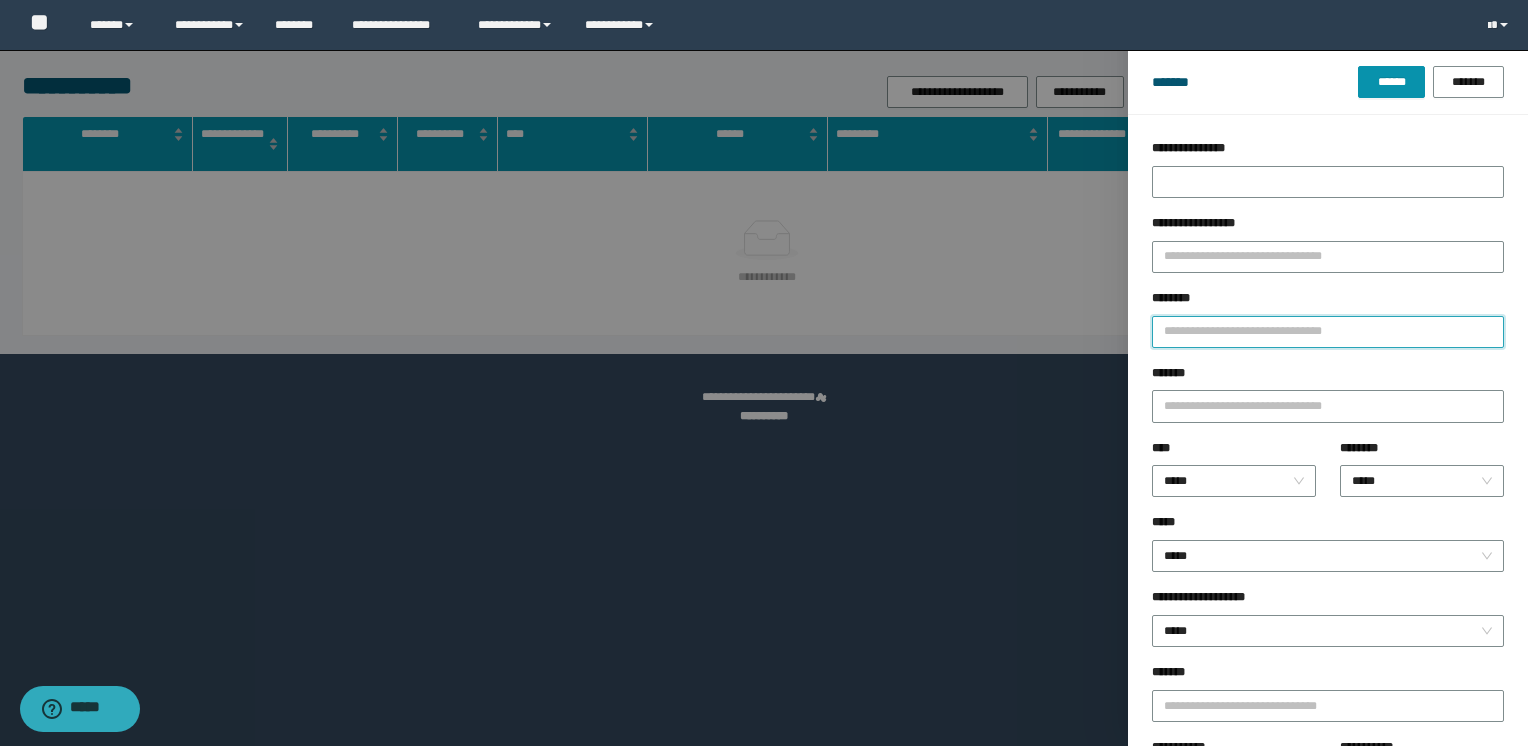 click on "********" at bounding box center [1328, 332] 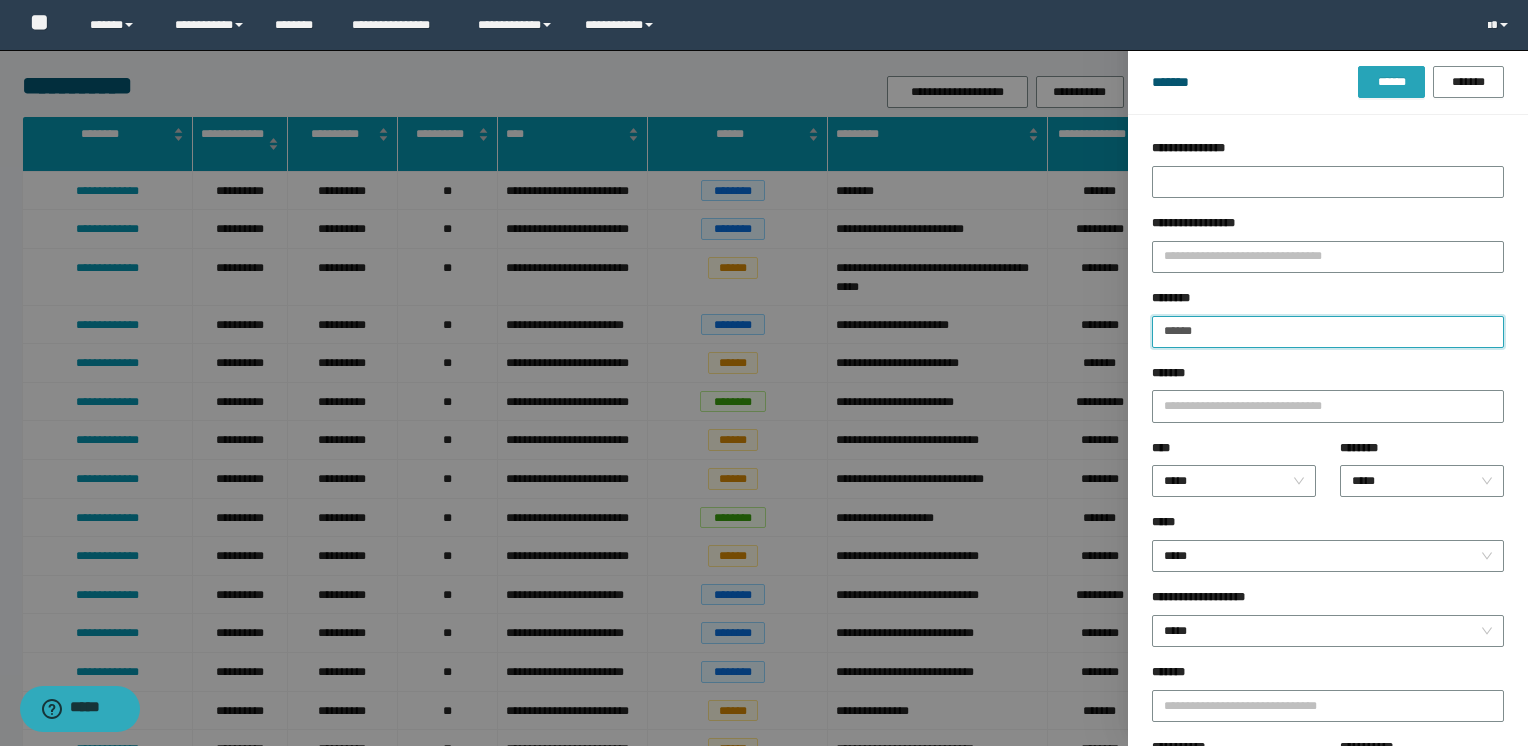 type on "******" 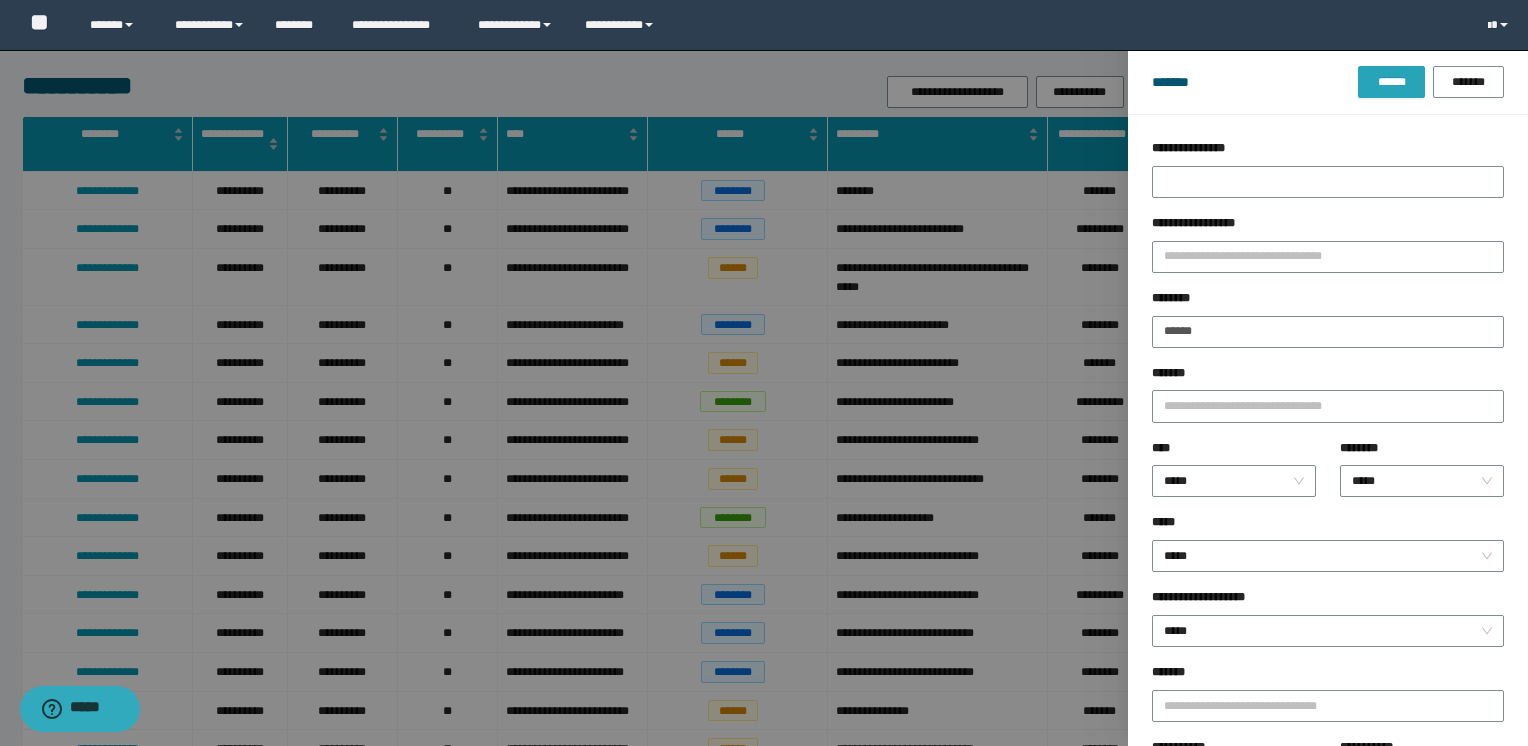 drag, startPoint x: 1381, startPoint y: 85, endPoint x: 1380, endPoint y: 281, distance: 196.00255 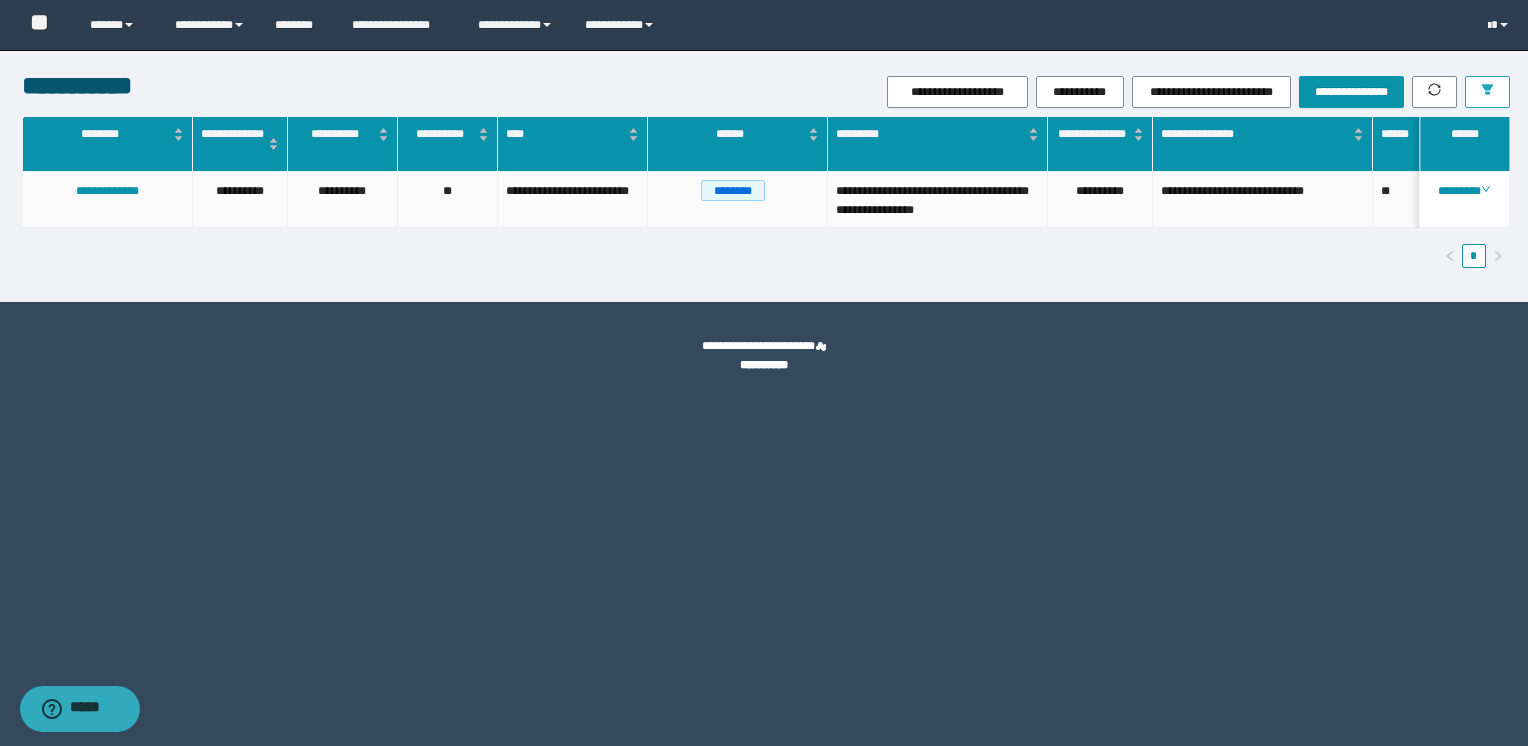 scroll, scrollTop: 0, scrollLeft: 65, axis: horizontal 